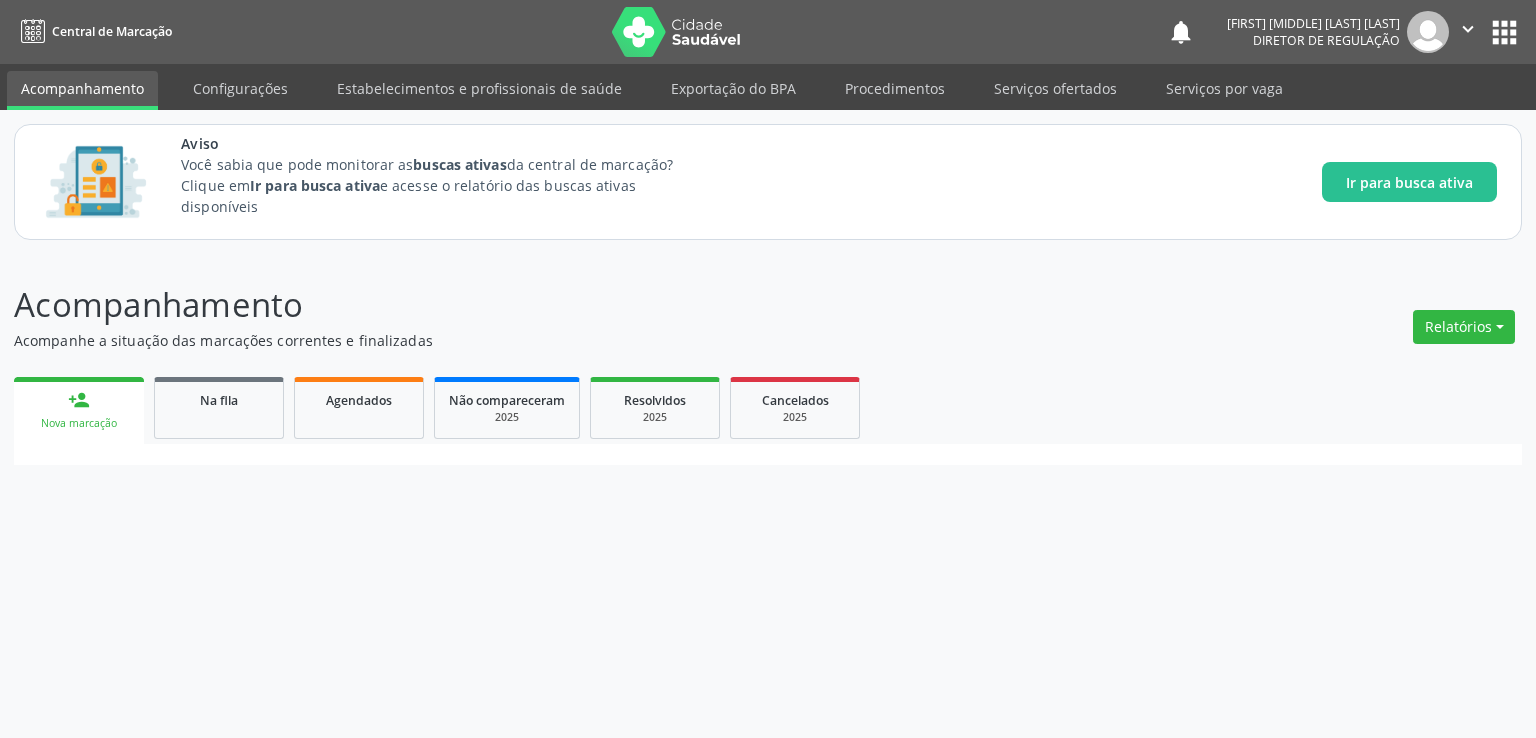 scroll, scrollTop: 0, scrollLeft: 0, axis: both 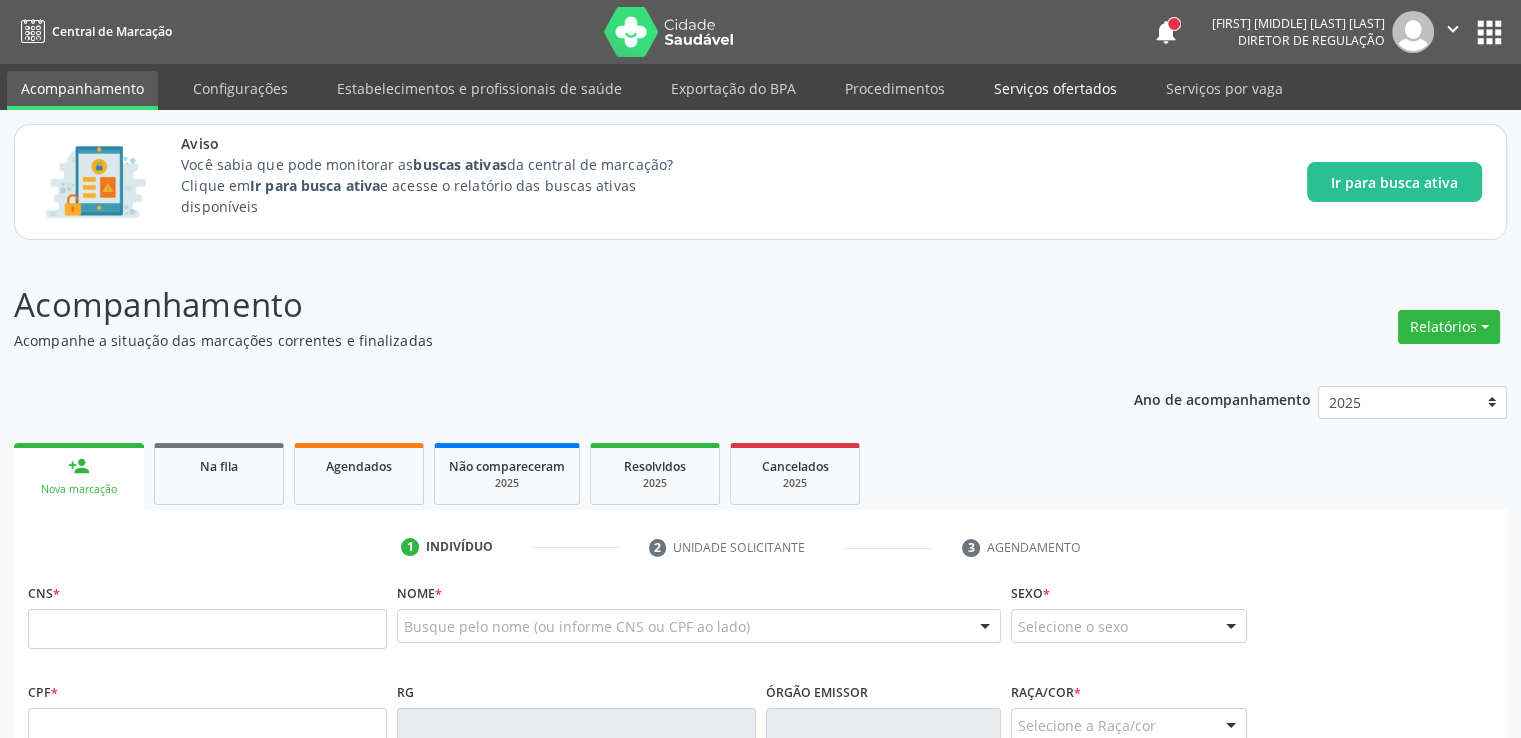 click on "Serviços ofertados" at bounding box center (1055, 88) 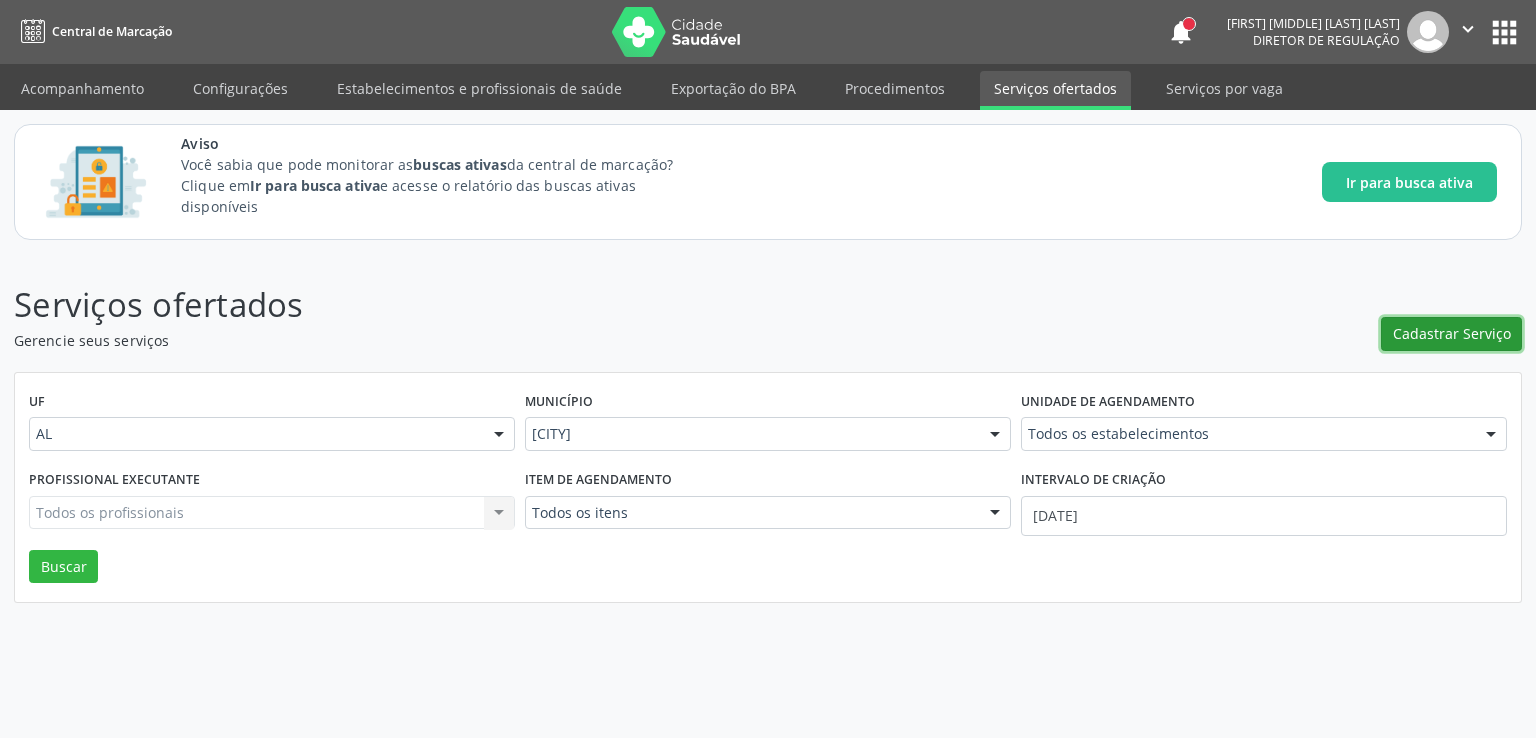 click on "Cadastrar Serviço" at bounding box center (1452, 333) 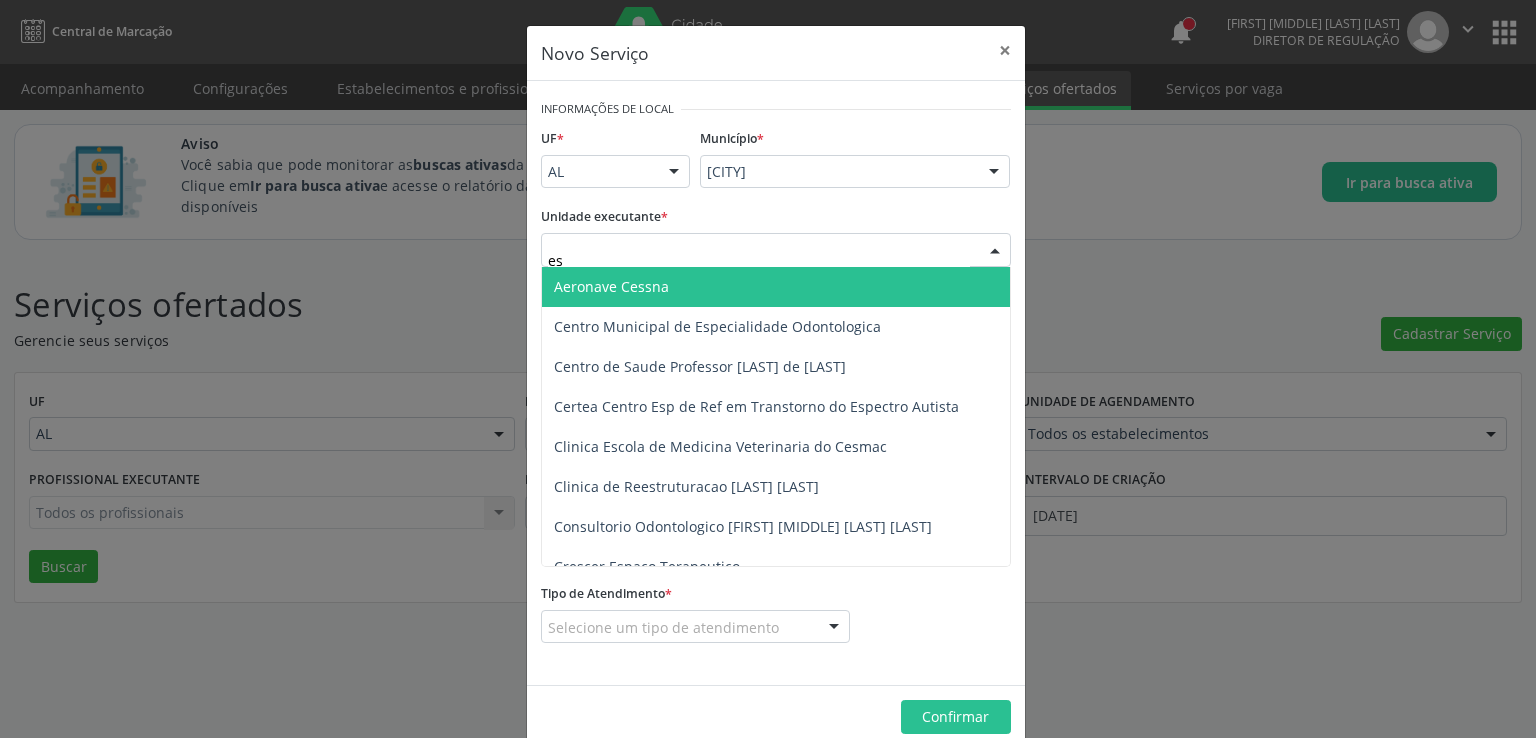 type on "est" 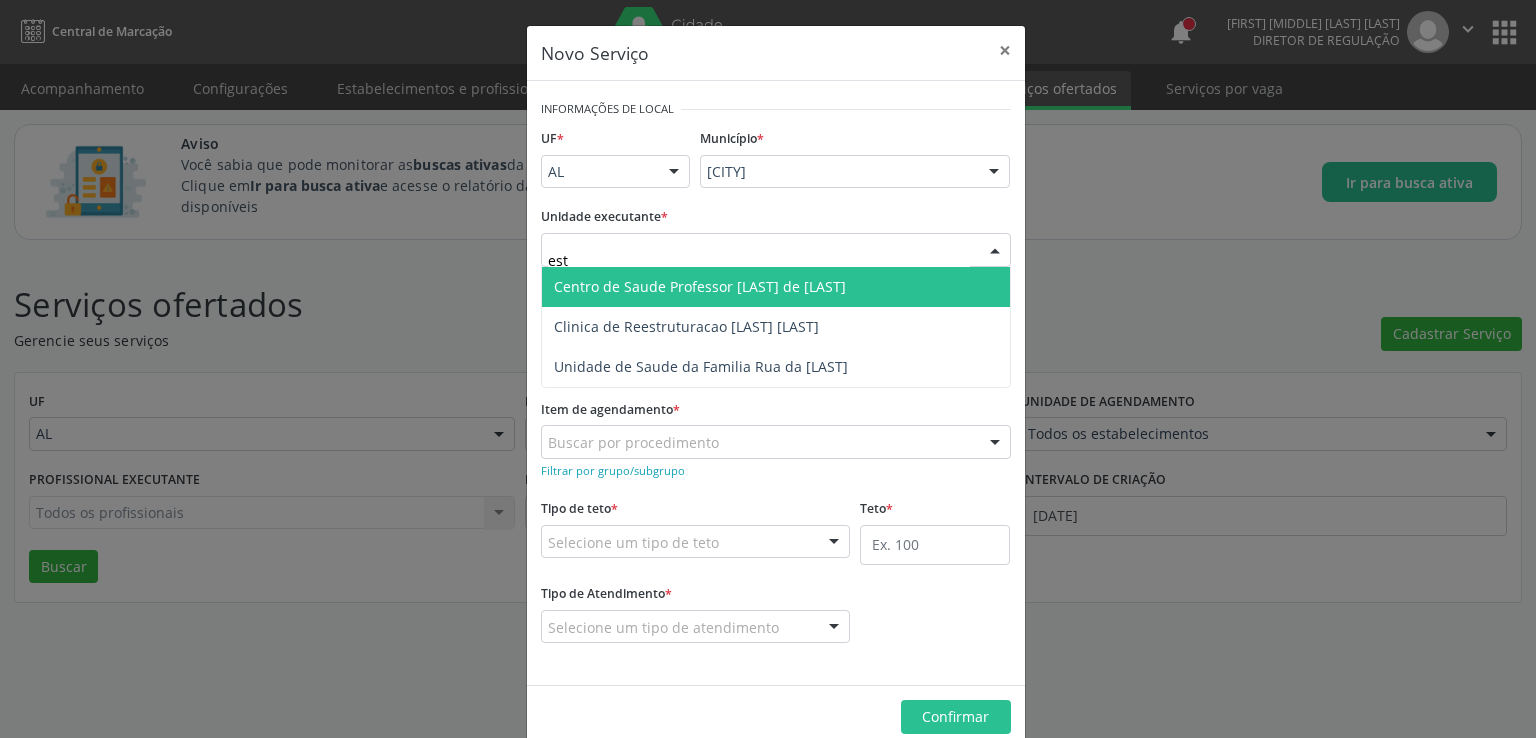click on "Centro de Saude Professor [LAST] de [LAST]" at bounding box center (700, 286) 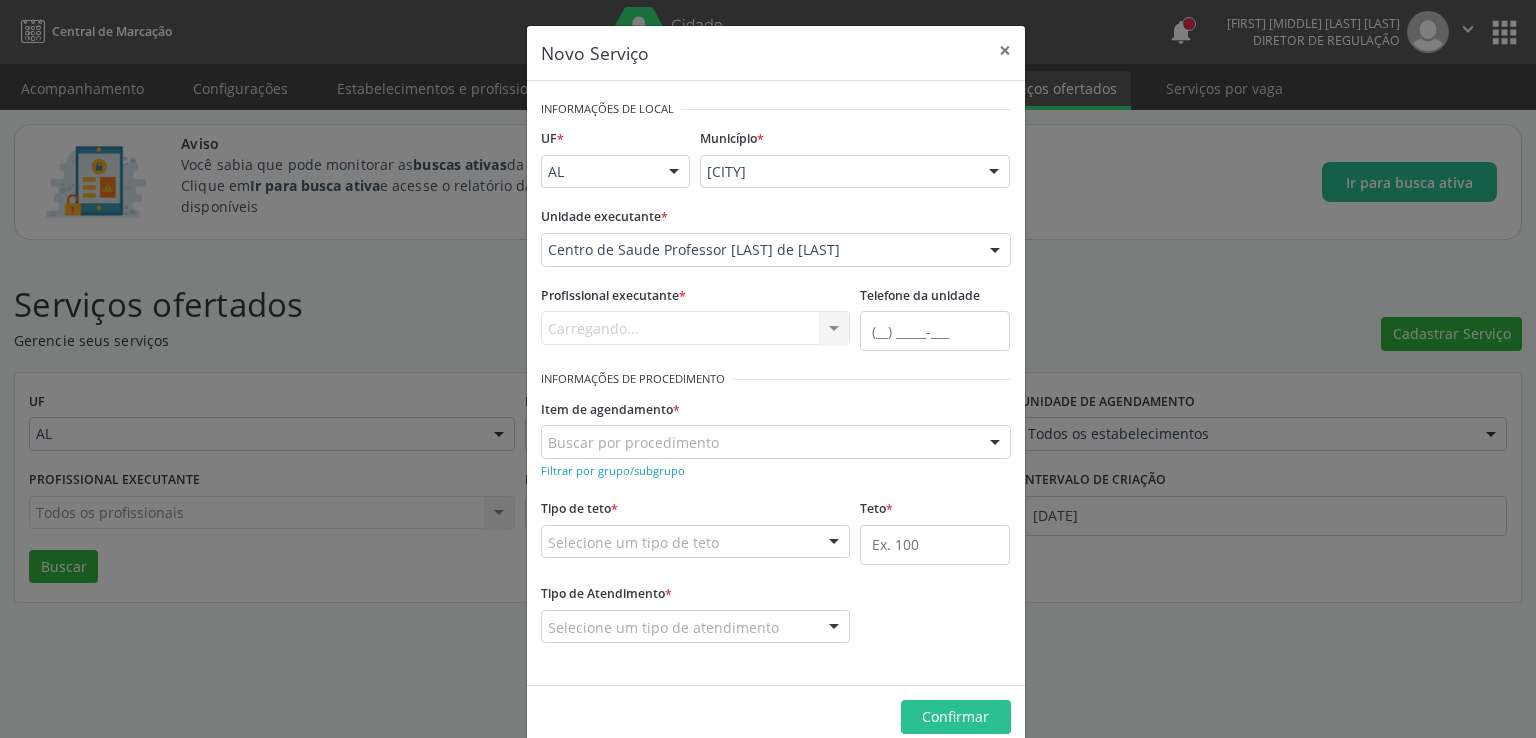 click on "Carregando...
Nenhum resultado encontrado para: "   "
Não há nenhuma opção para ser exibida." at bounding box center (696, 328) 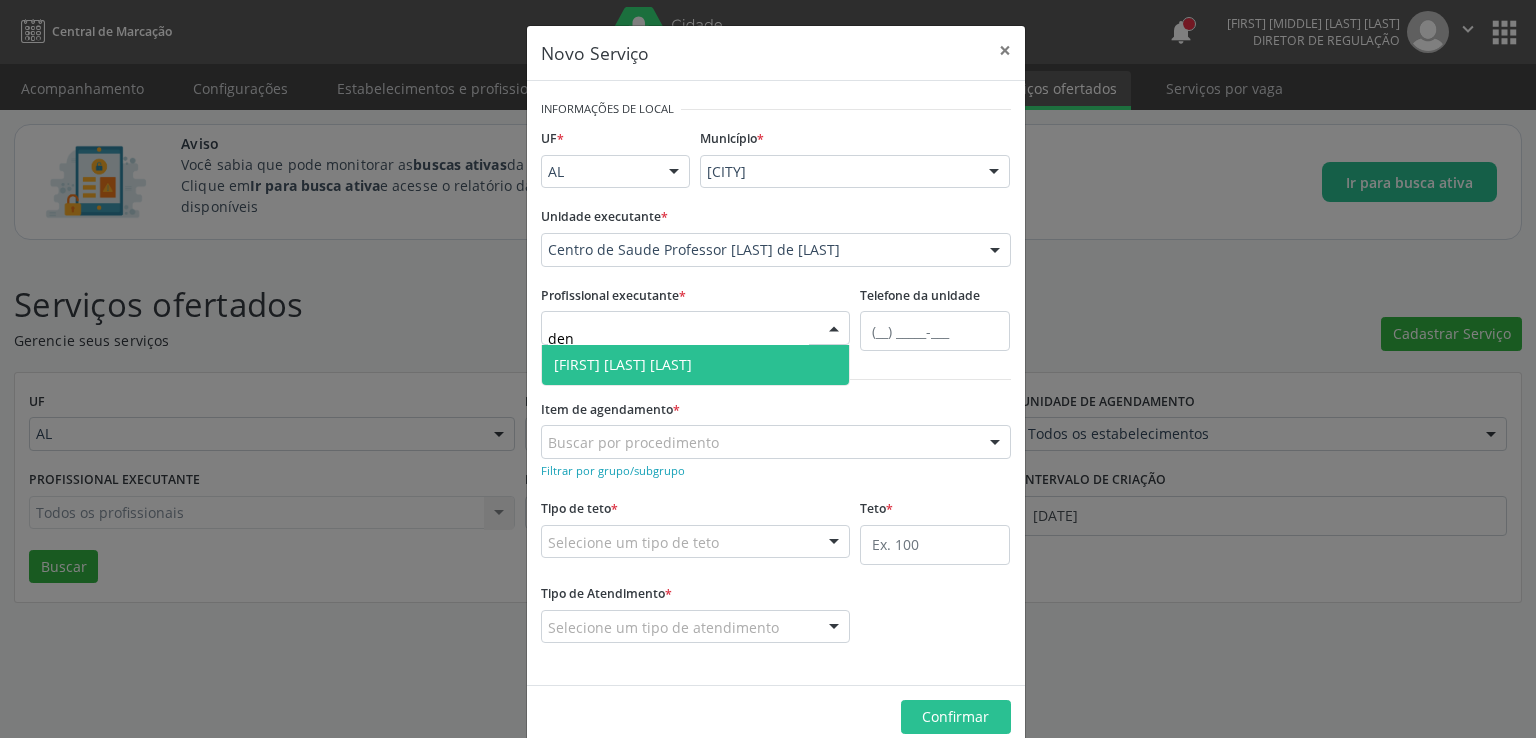 type on "[NAME]" 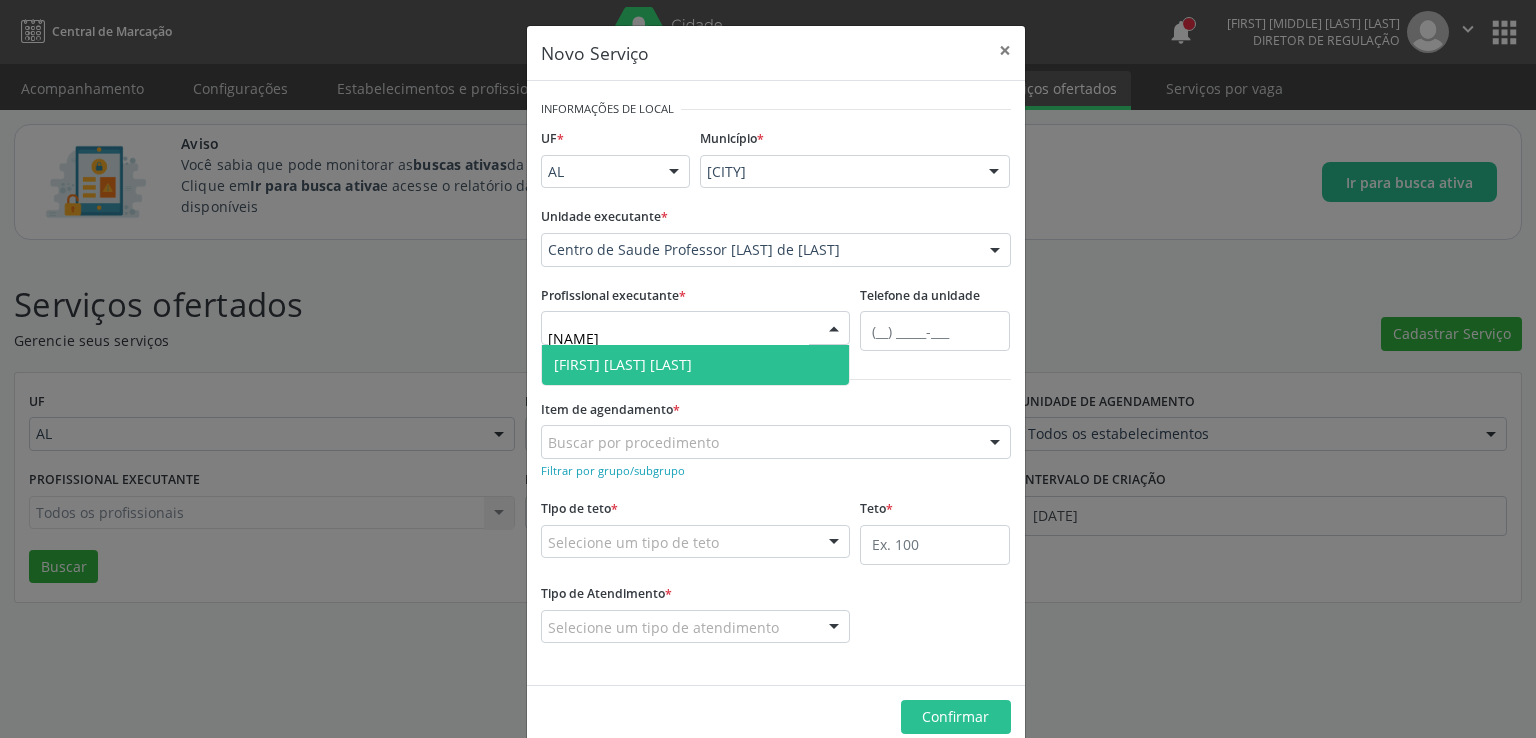 click on "[FIRST] [LAST] [LAST]" at bounding box center (623, 364) 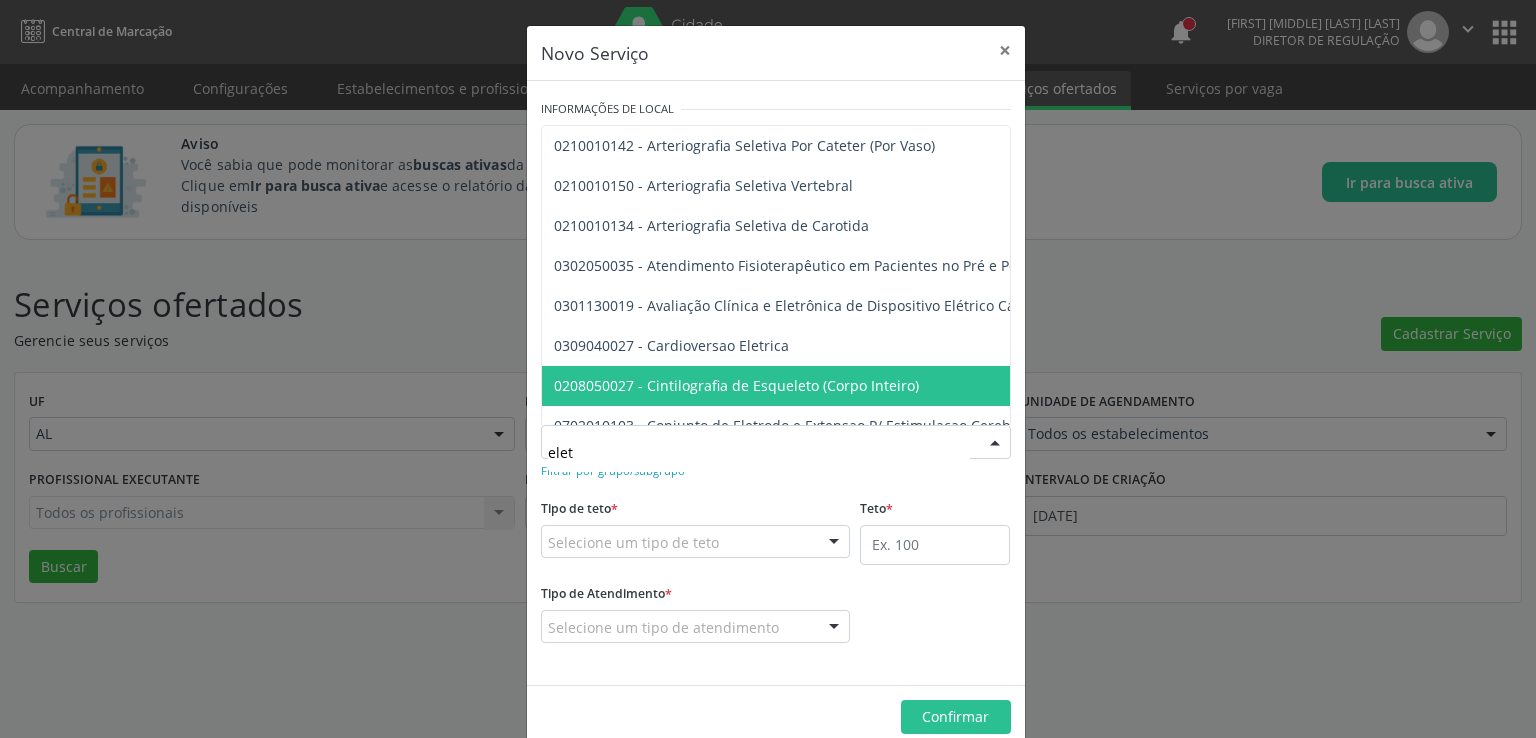 type on "eletr" 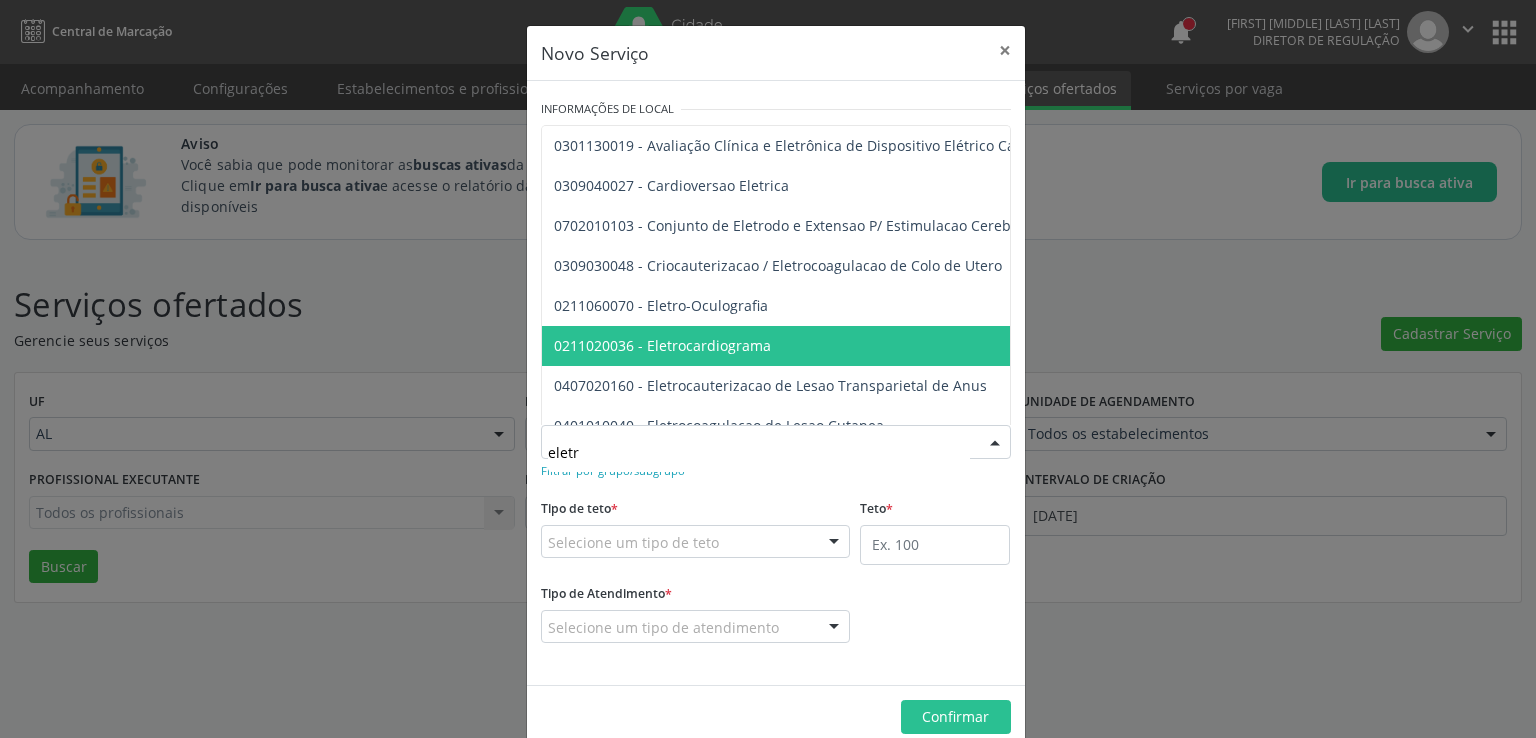 click on "0211020036 - Eletrocardiograma" at bounding box center (662, 345) 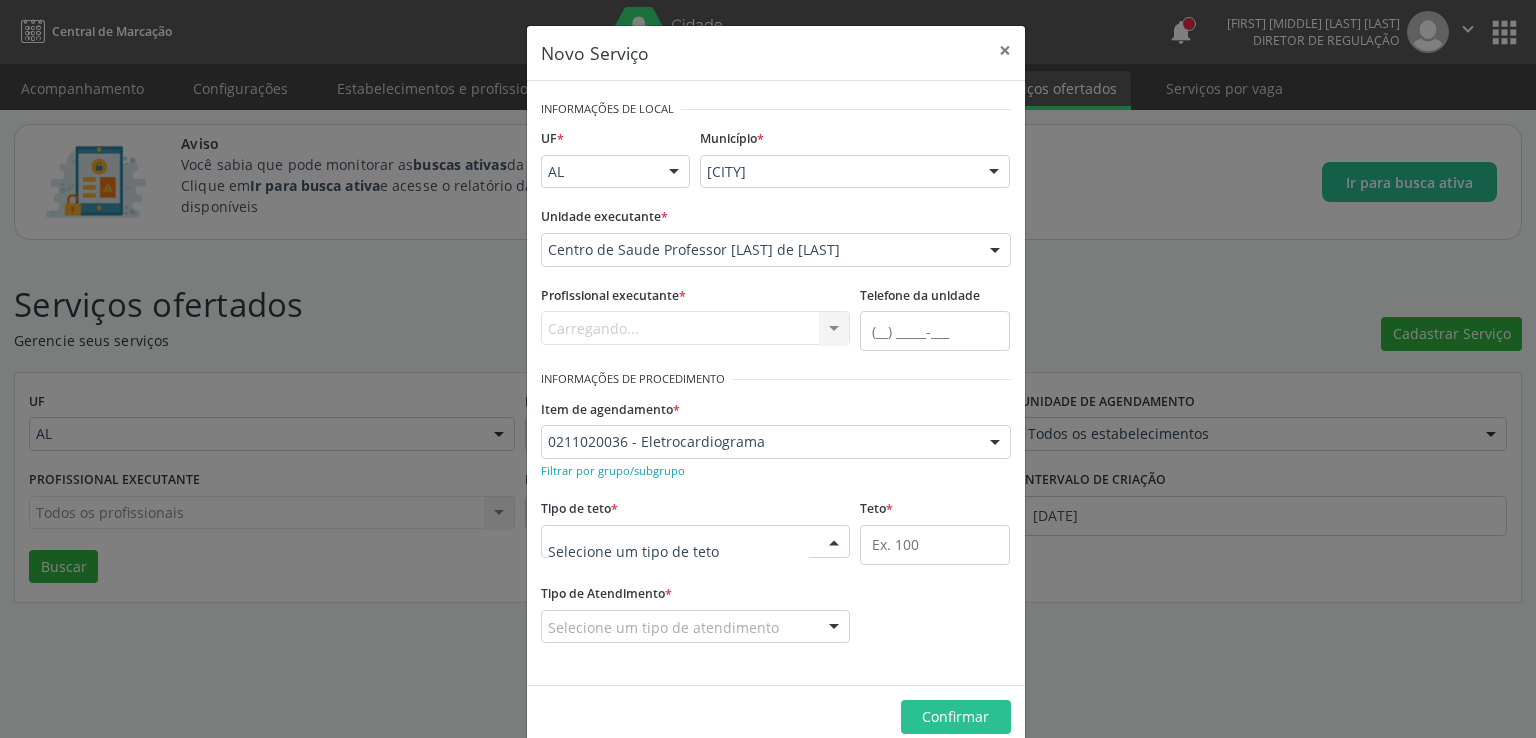 click on "Informações de Local
UF
*
[STATE]         [STATE]
Nenhum resultado encontrado para: "   "
Não há nenhuma opção para ser exibida.
Município
*
[CITY]         [CITY]
Nenhum resultado encontrado para: "   "
Não há nenhuma opção para ser exibida.
Unidade executante
*
Centro de Saude Professor Estacio de Lima         Aeronave Baron 58   Aeronave Cessna   Associacao Divina Misericordia   Caps Maria Celia de Araujo Sarmento   Central Municipal de Rede de Frio de [CITY]   Central de Abastecimento Farmaceutico Caf   Centro Municipal de Especialidade Odontologica   Centro de Parto Normal Imaculada Conceicao   Centro de Saude Professor Estacio de Lima   Certea Centro Esp de Ref em Transtorno do Espectro Autista   Clinica Escola de Medicina Veterinaria do Cesmac   Clinica de Reestruturacao Renovar Crer   Consultorio Odontologico Livia Alana Silva Lopes" at bounding box center (776, 383) 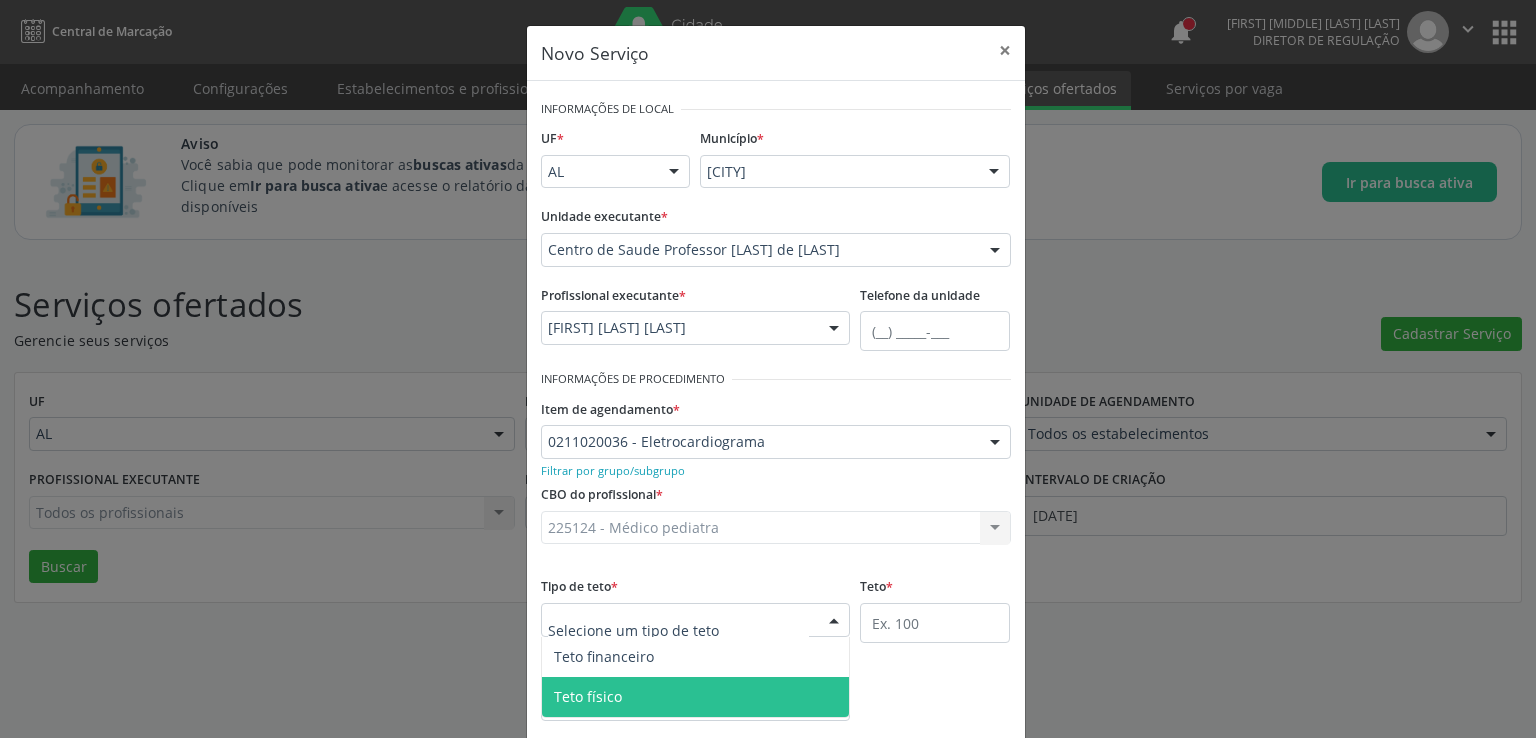 click on "Teto físico" at bounding box center [696, 697] 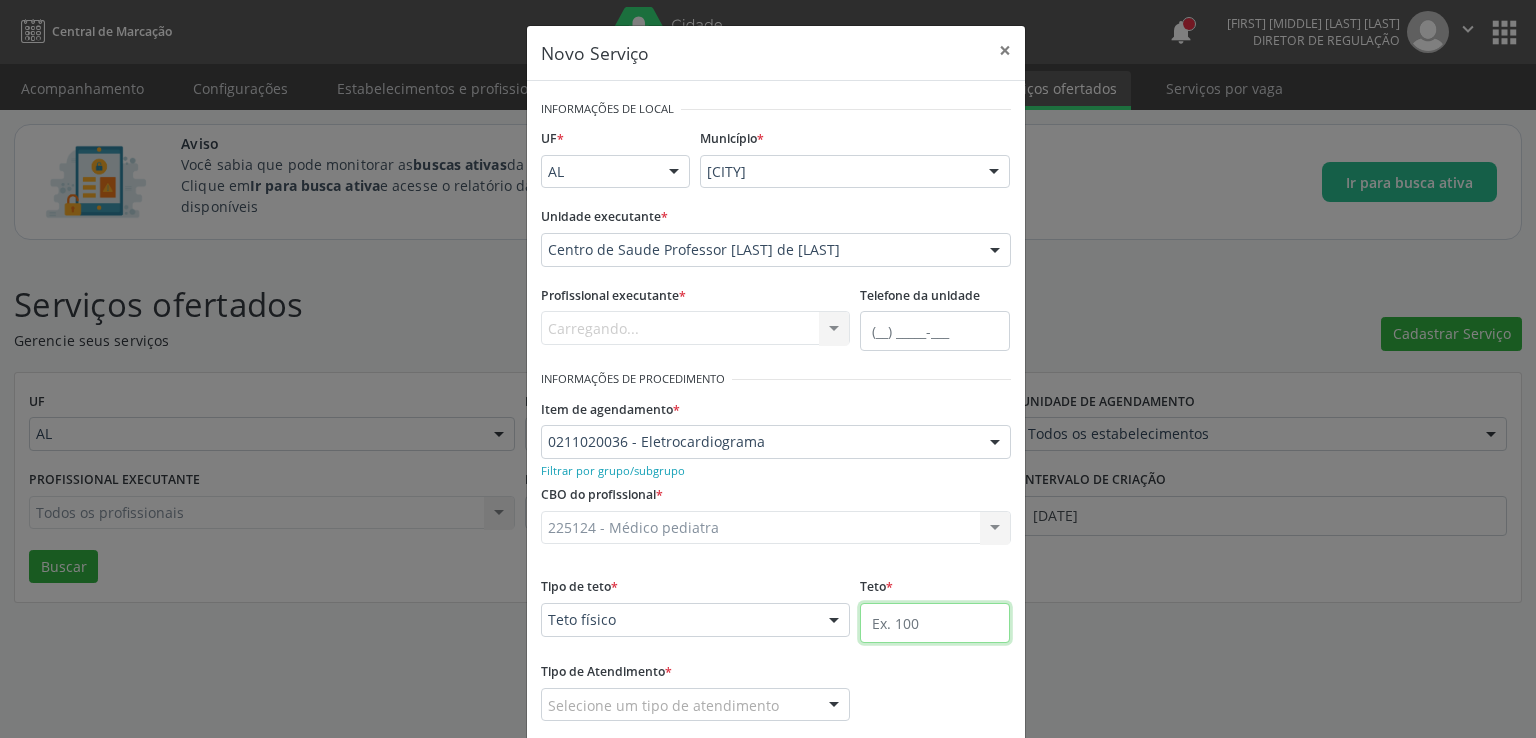 click at bounding box center (935, 623) 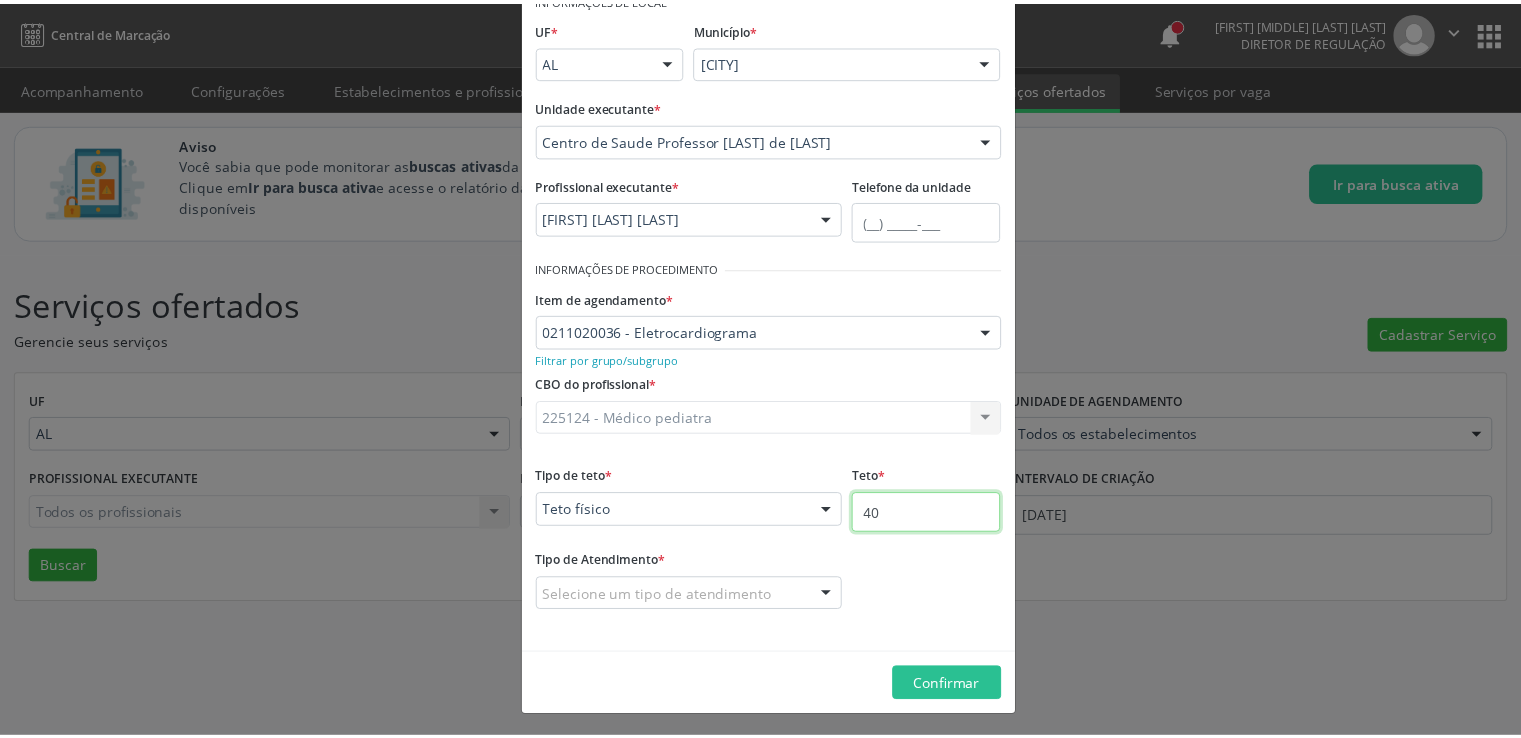 scroll, scrollTop: 112, scrollLeft: 0, axis: vertical 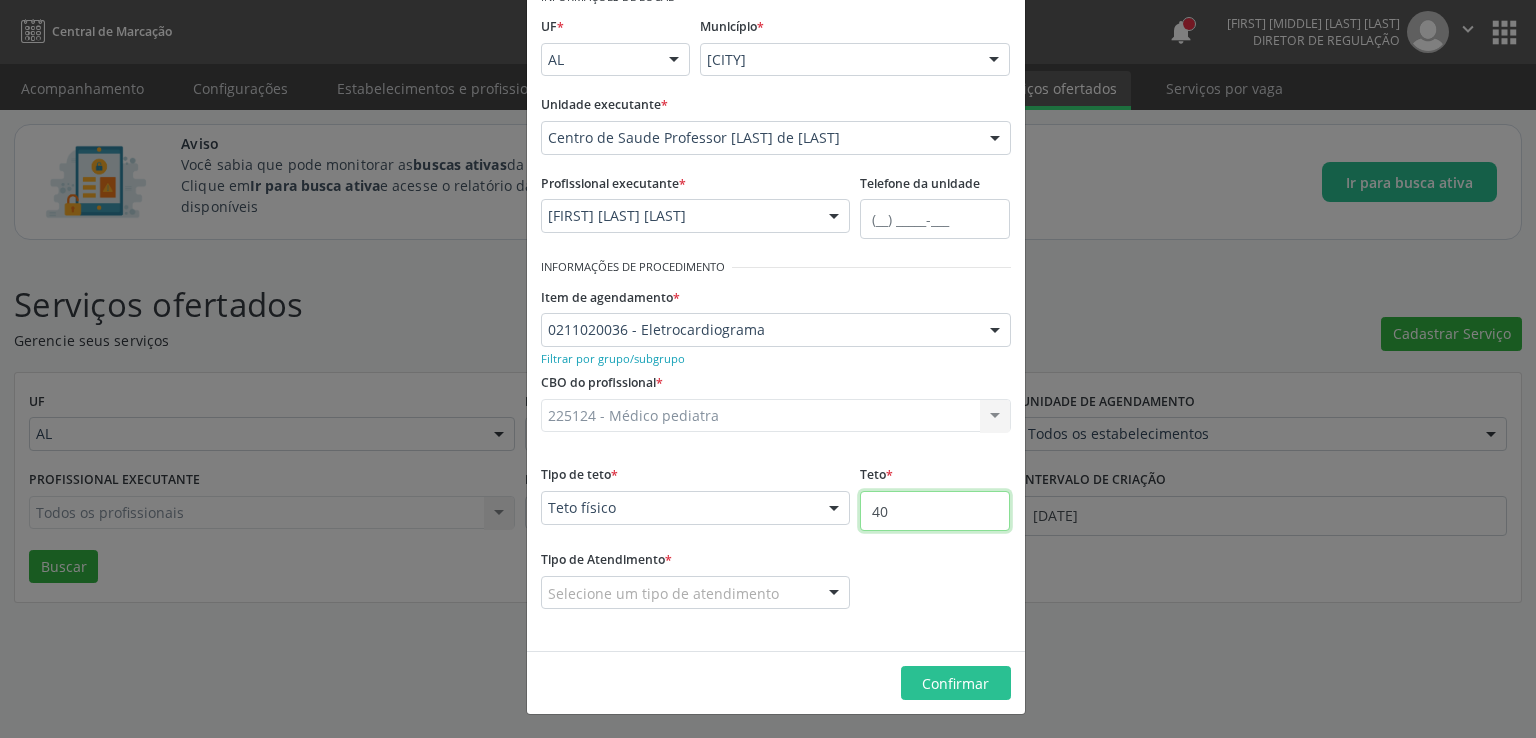 type on "40" 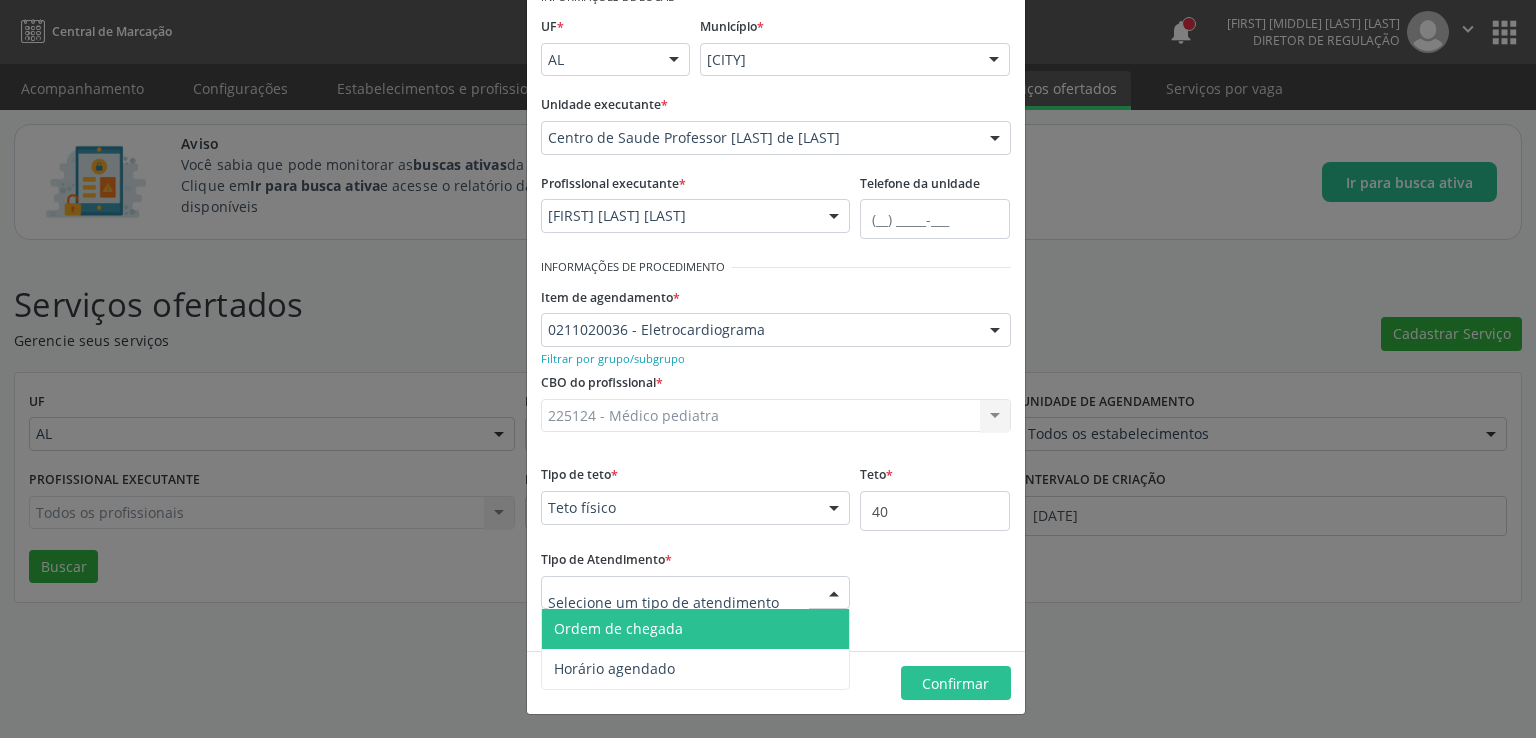 click on "Ordem de chegada" at bounding box center [696, 629] 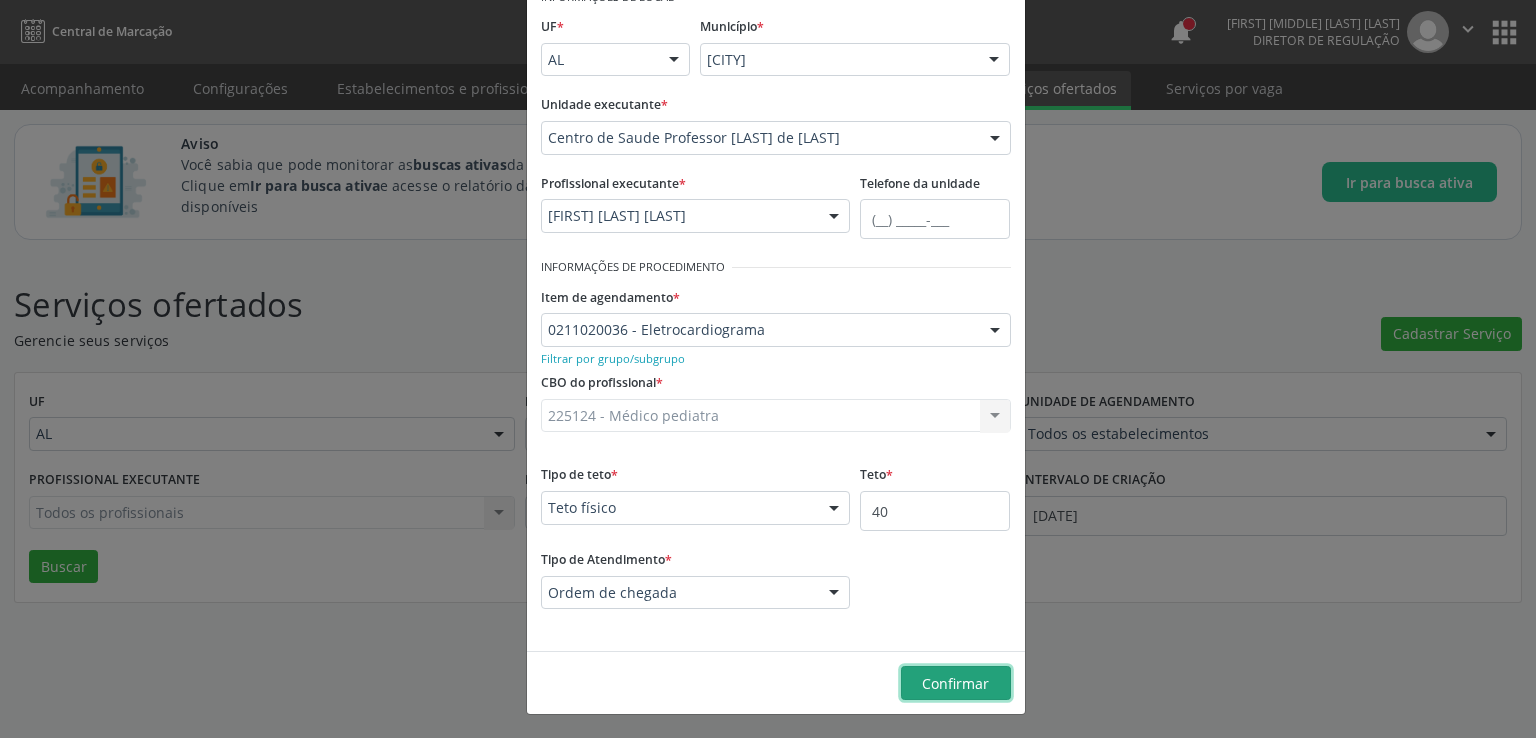 click on "Confirmar" at bounding box center (955, 683) 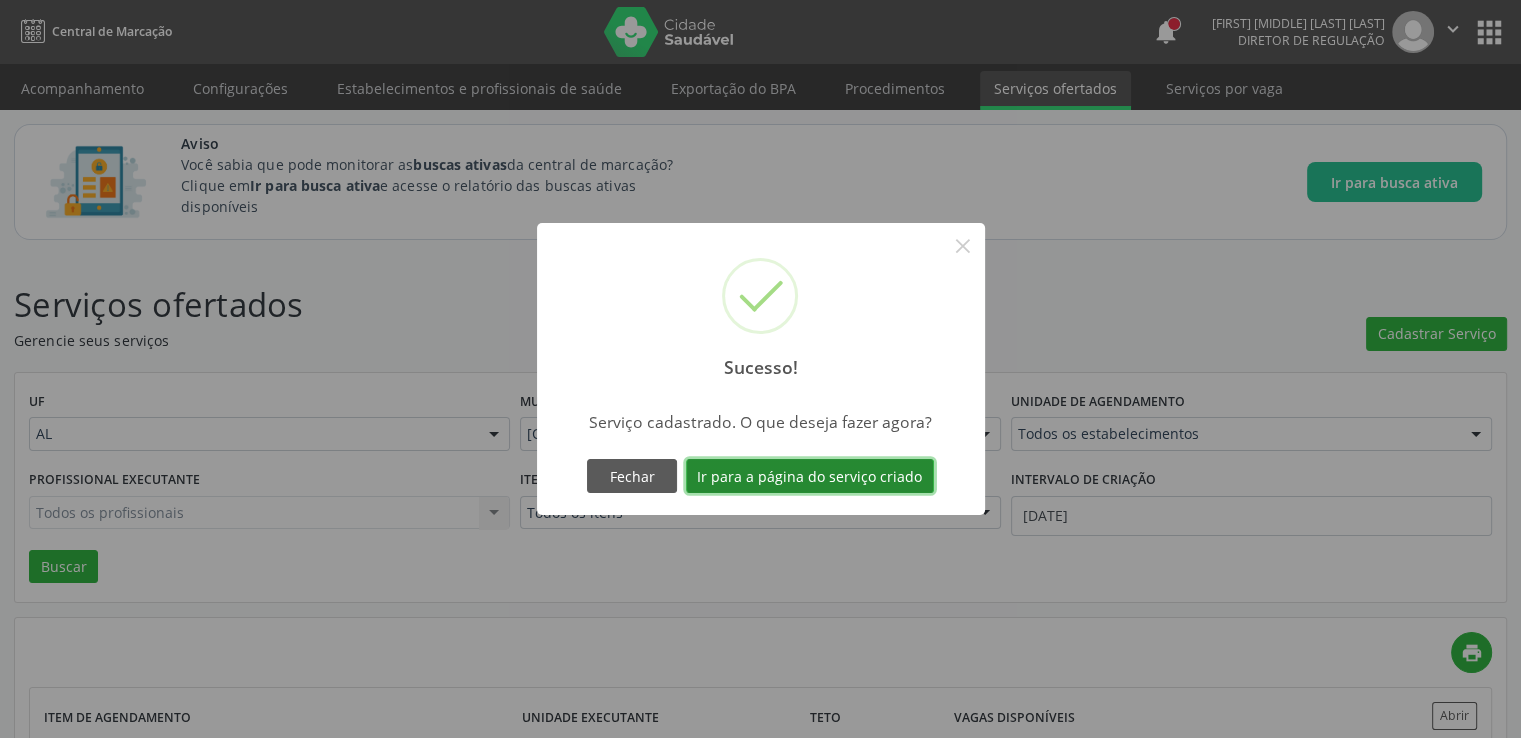 click on "Ir para a página do serviço criado" at bounding box center (810, 476) 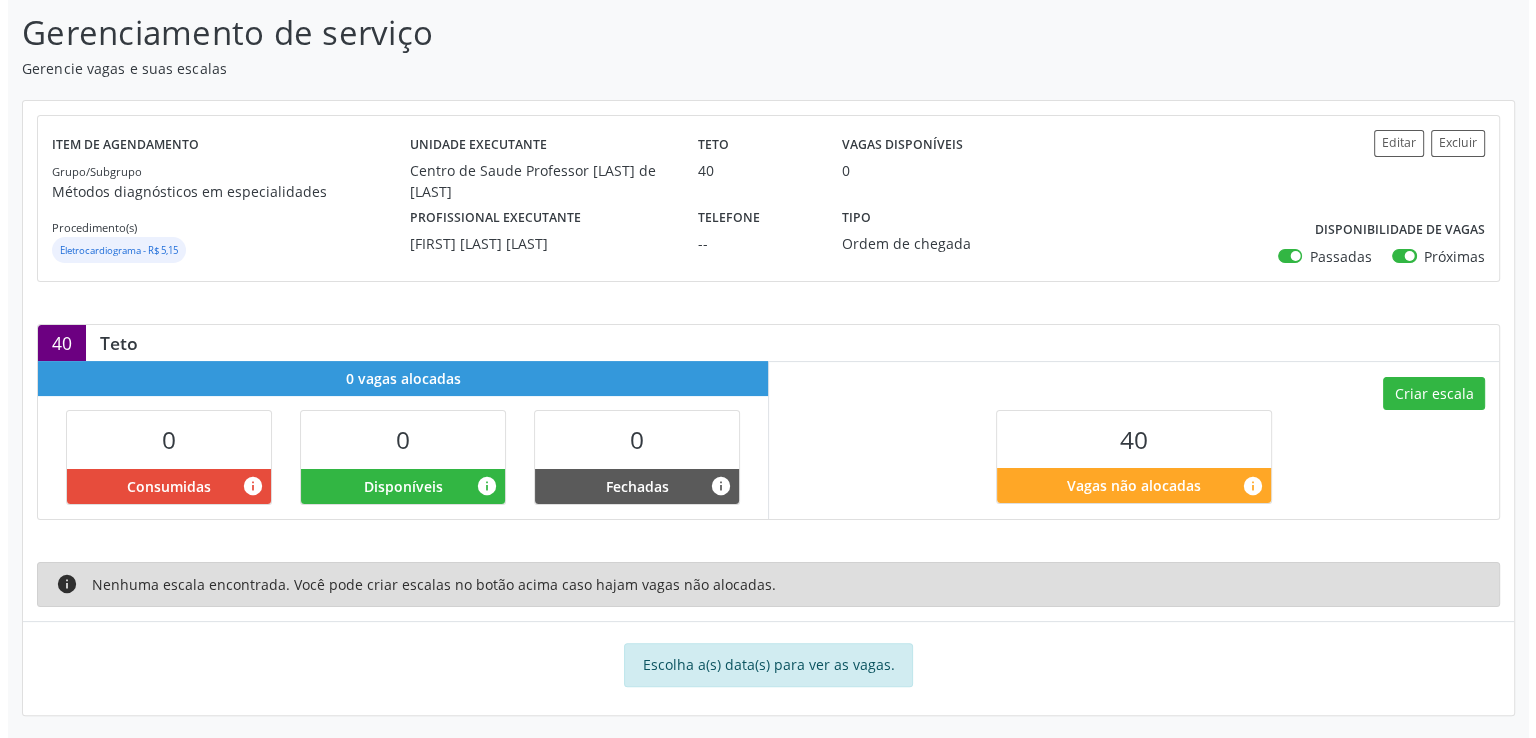 scroll, scrollTop: 316, scrollLeft: 0, axis: vertical 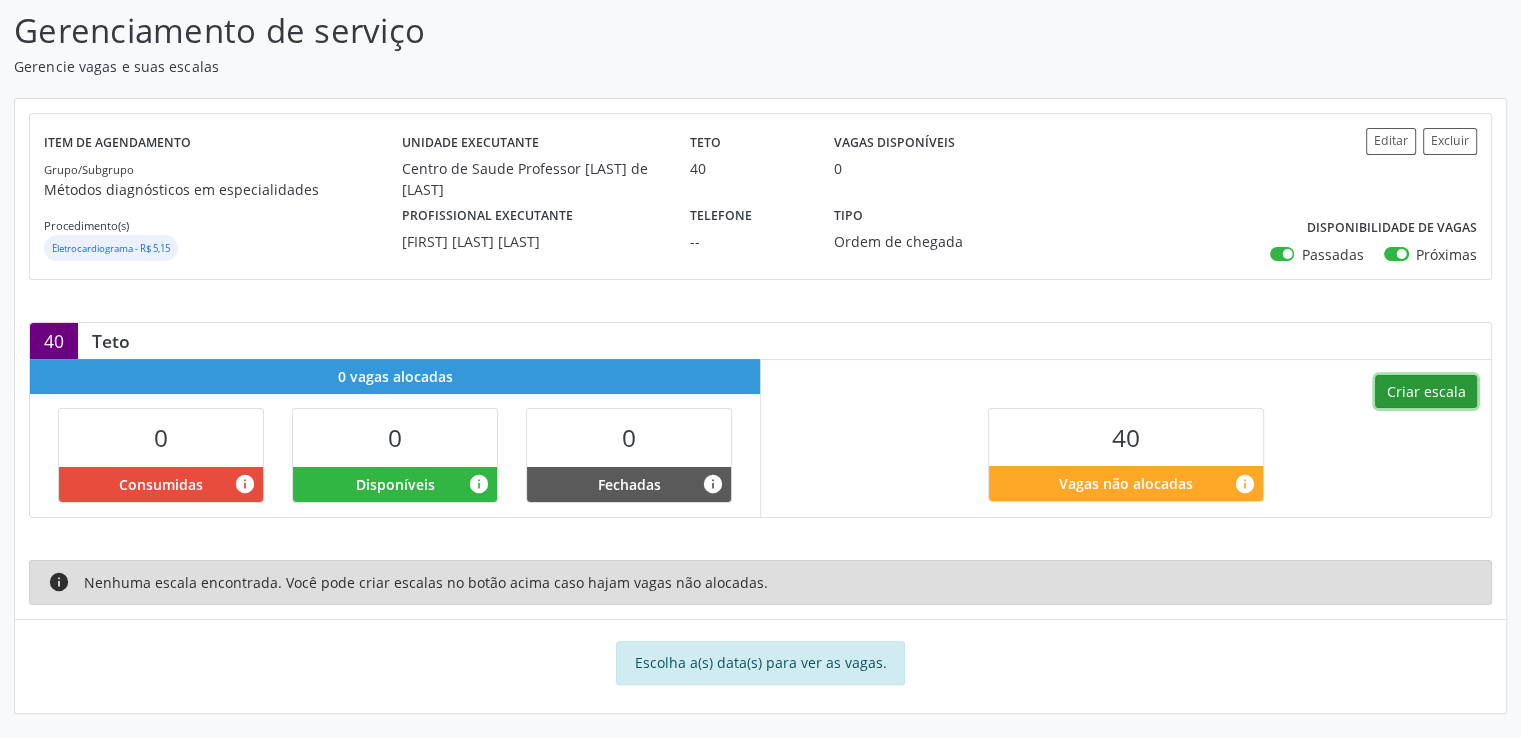 click on "Criar escala" at bounding box center (1426, 392) 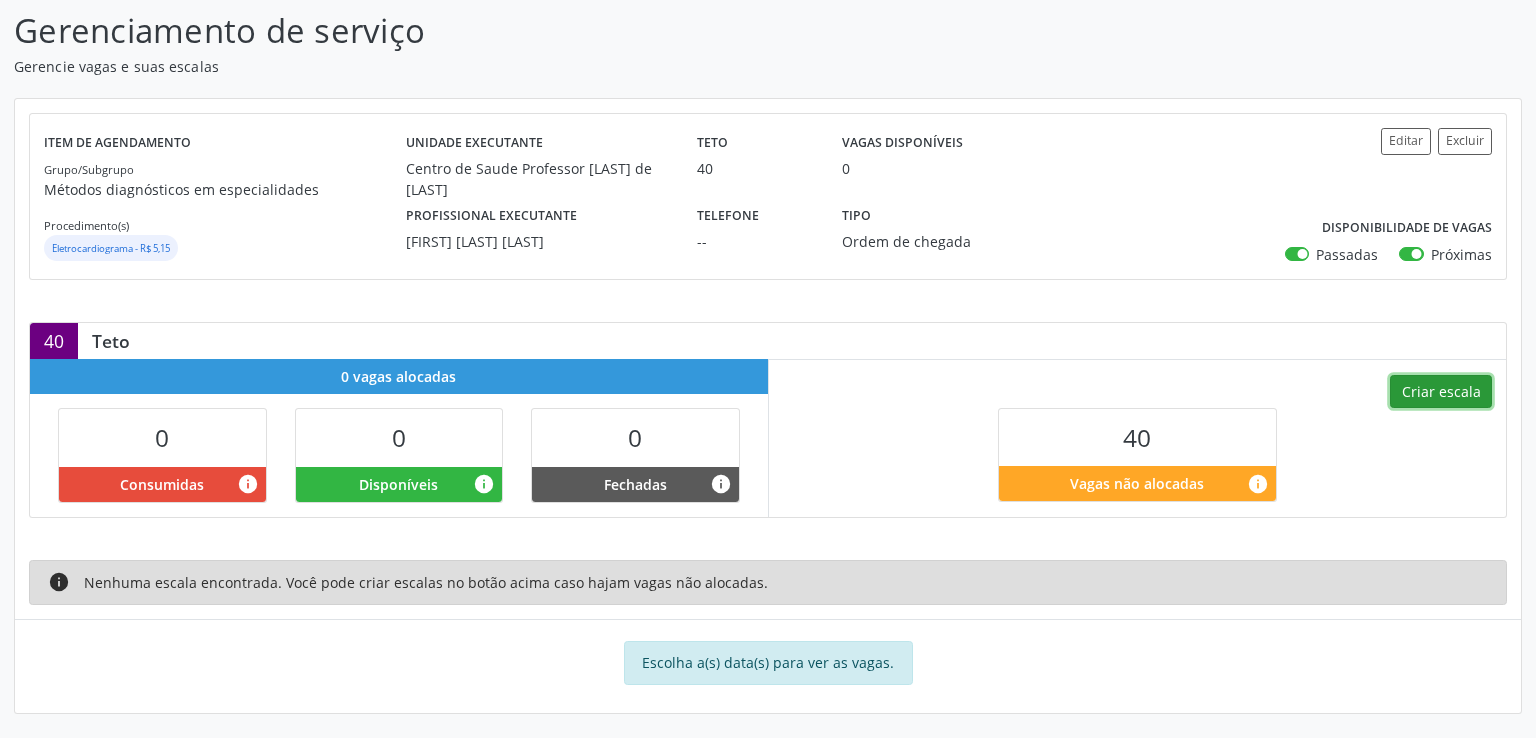 select on "7" 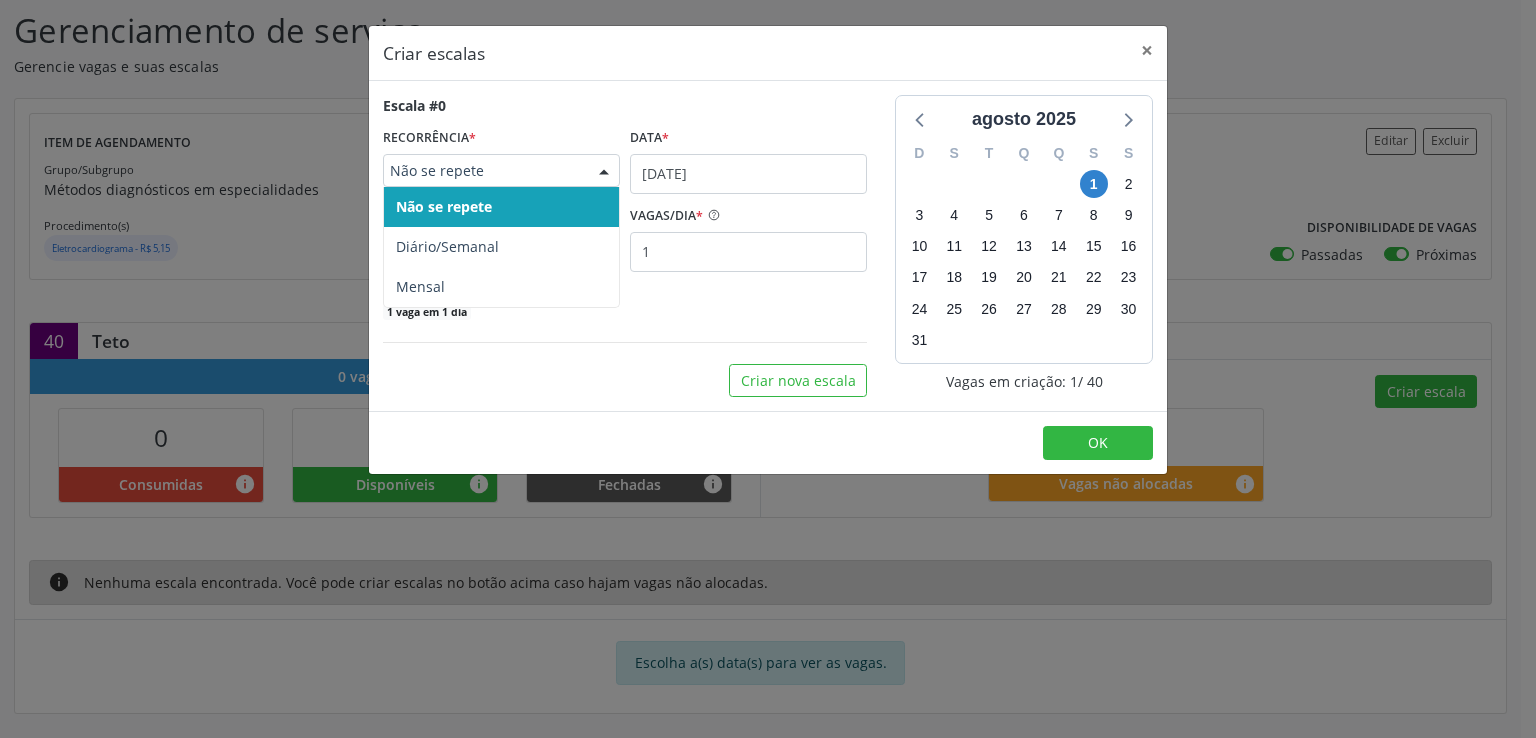 click at bounding box center (604, 172) 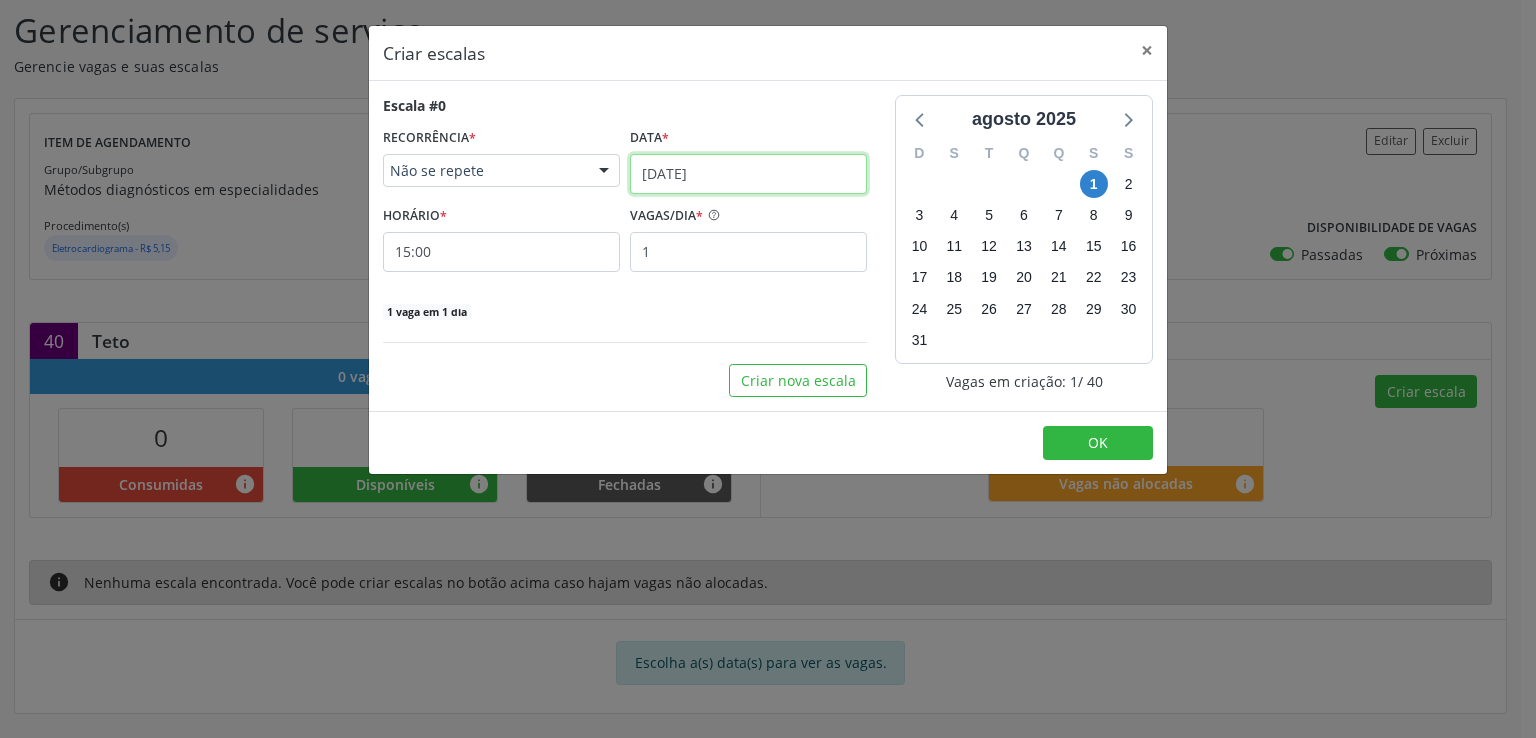 click on "[DATE]" at bounding box center [748, 174] 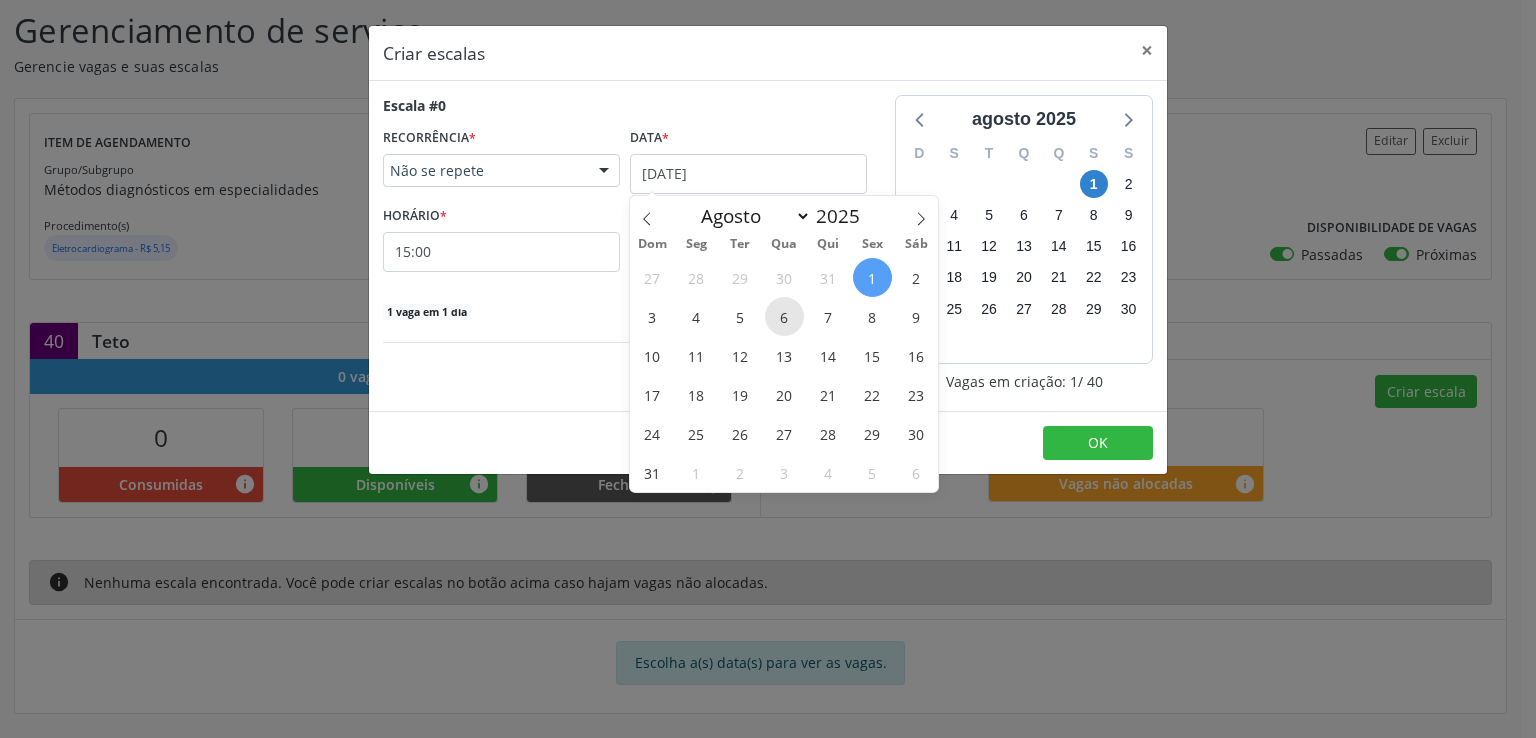 click on "6" at bounding box center (784, 316) 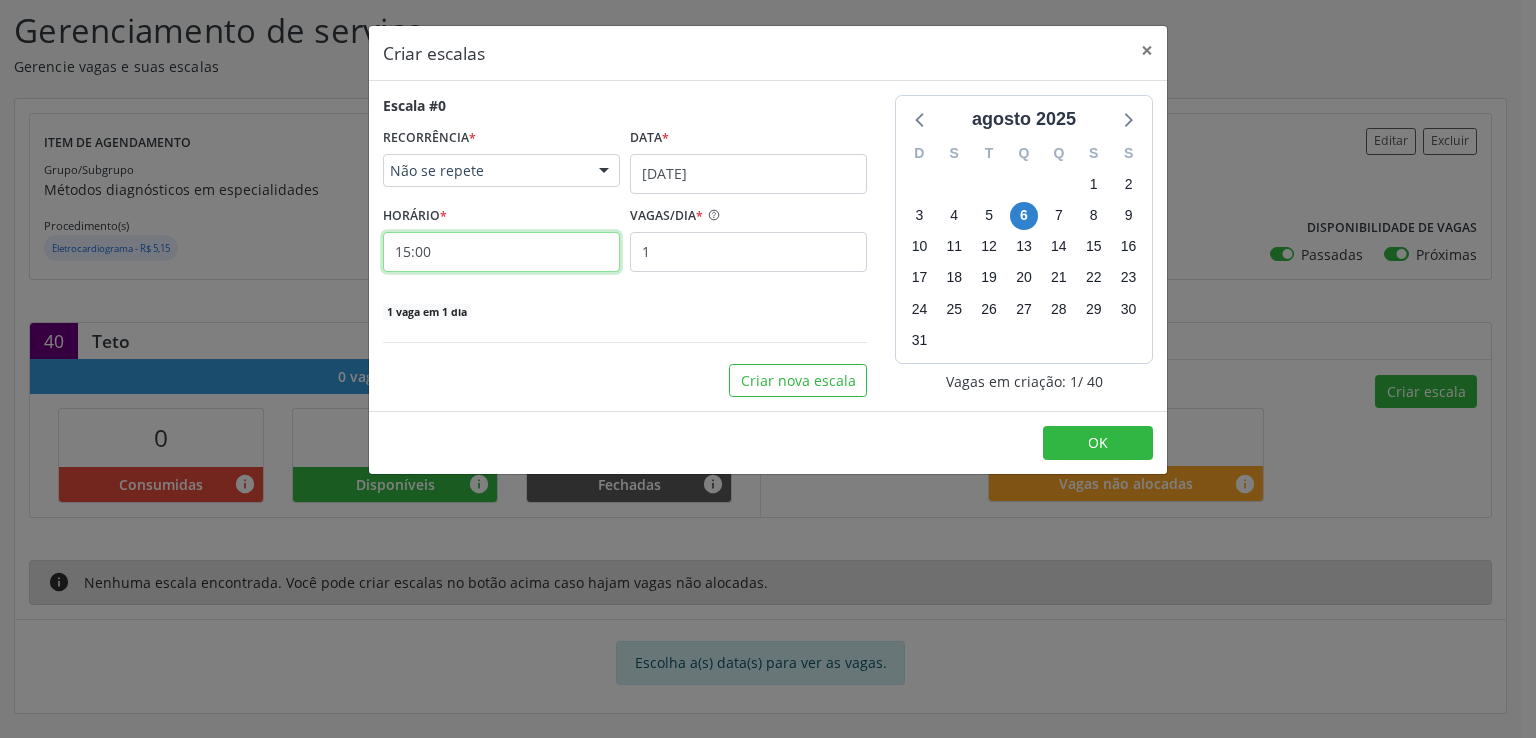 click on "15:00" at bounding box center [501, 252] 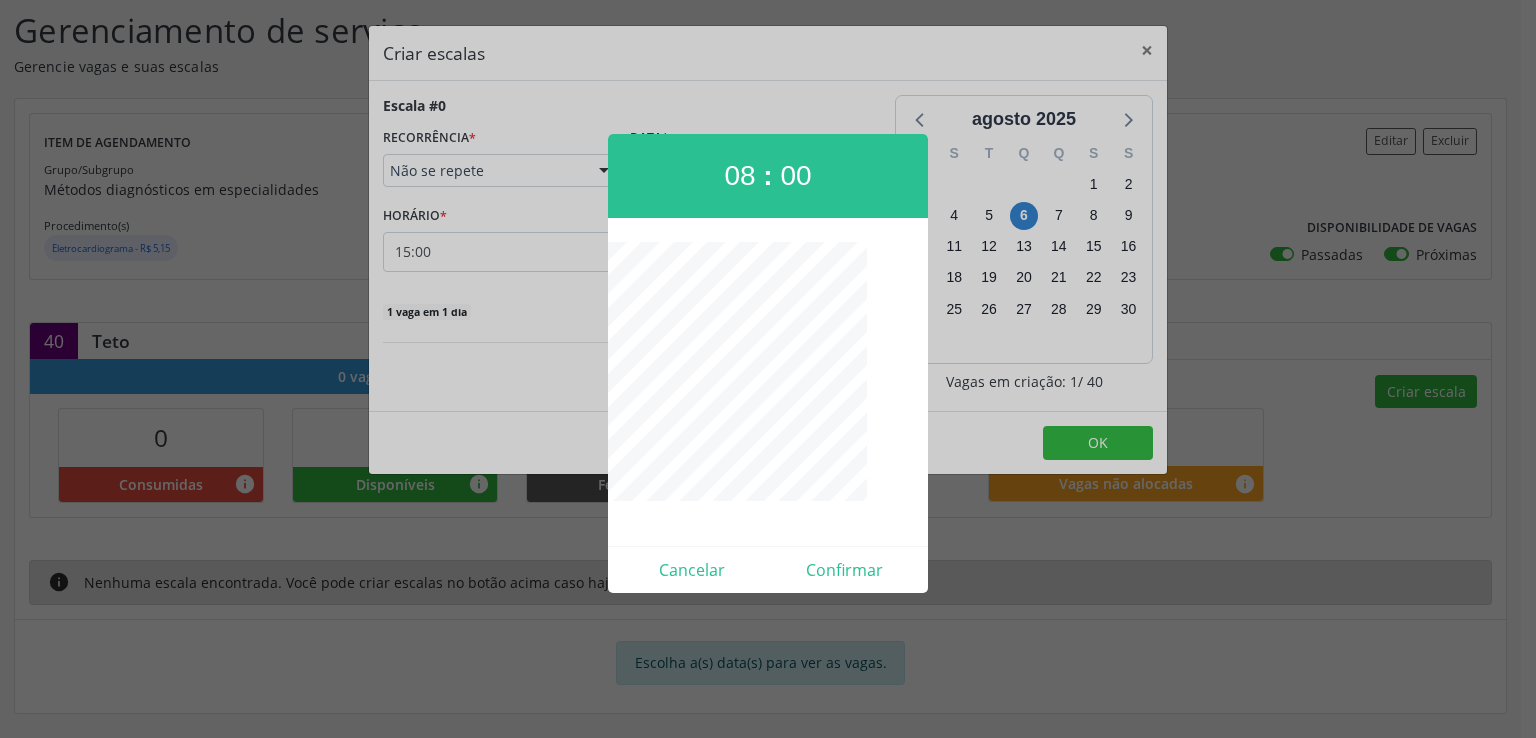 click at bounding box center (768, 369) 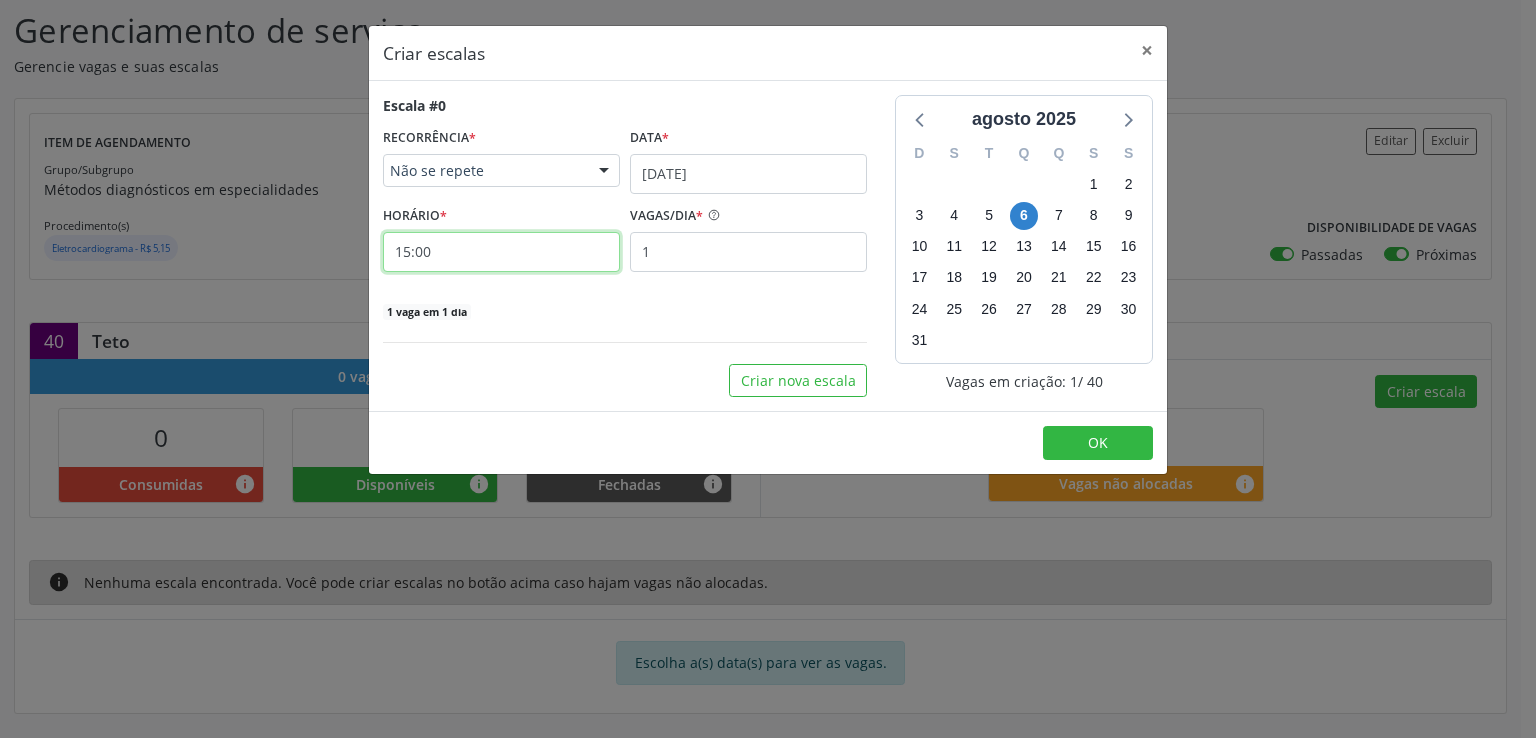 click on "15:00" at bounding box center (501, 252) 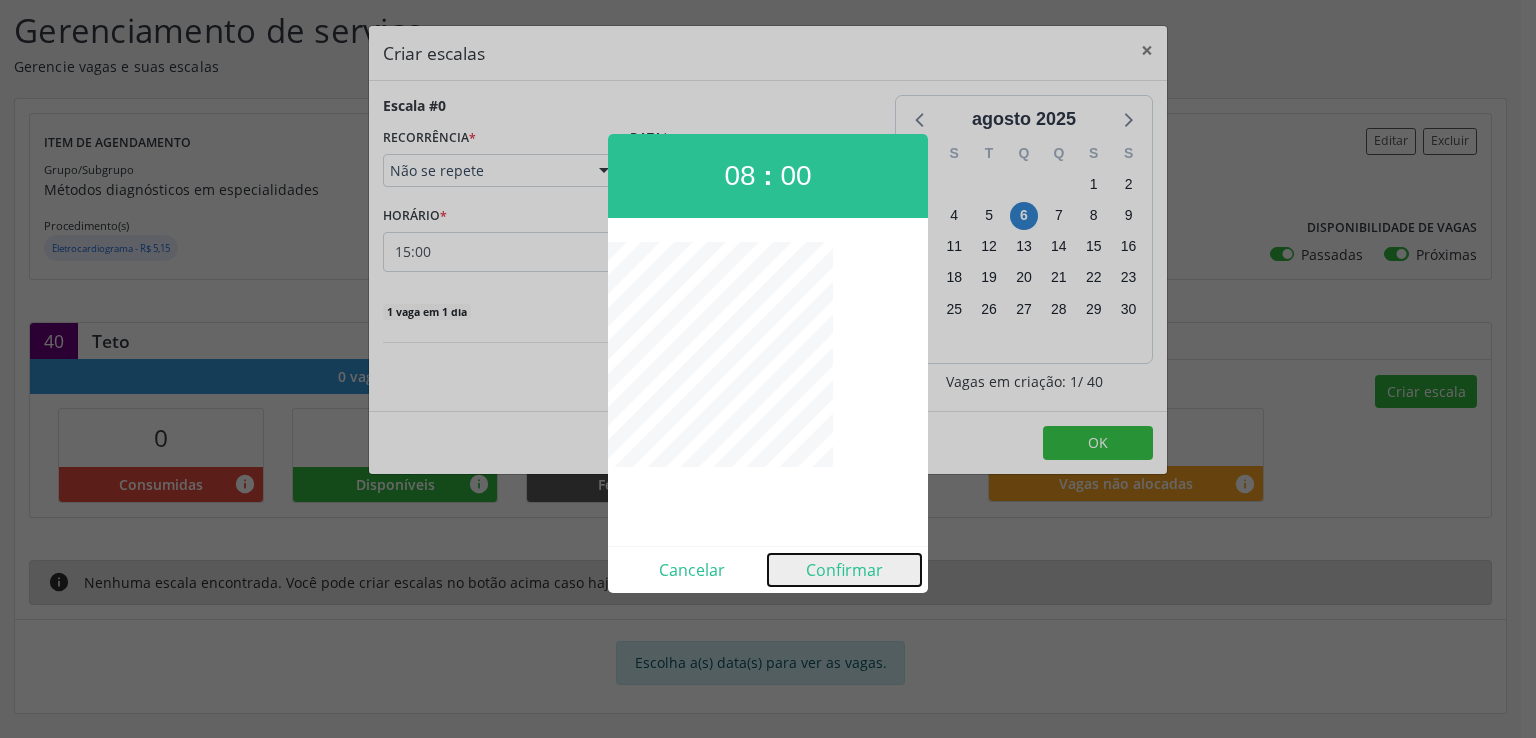 click on "Confirmar" at bounding box center [844, 570] 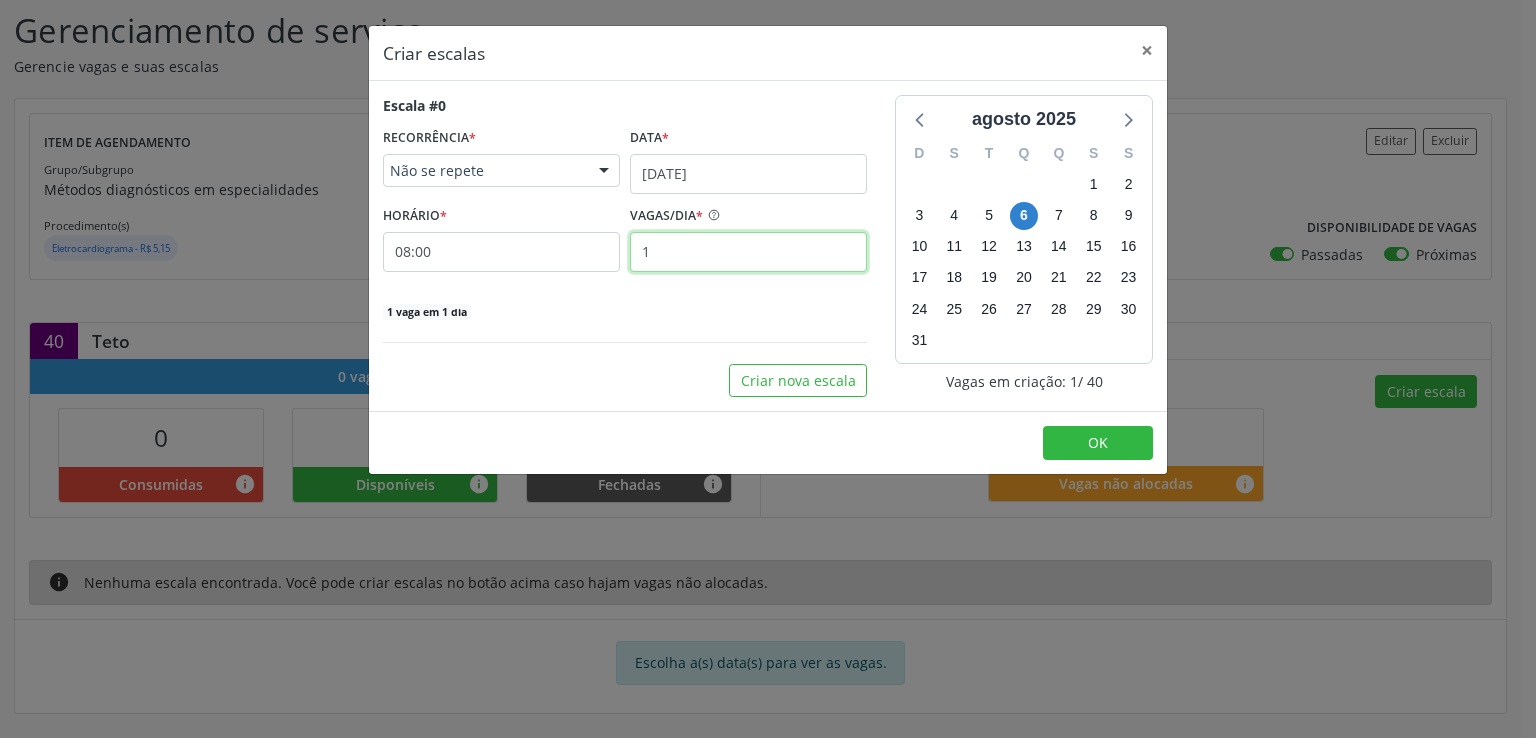 click on "1" at bounding box center [748, 252] 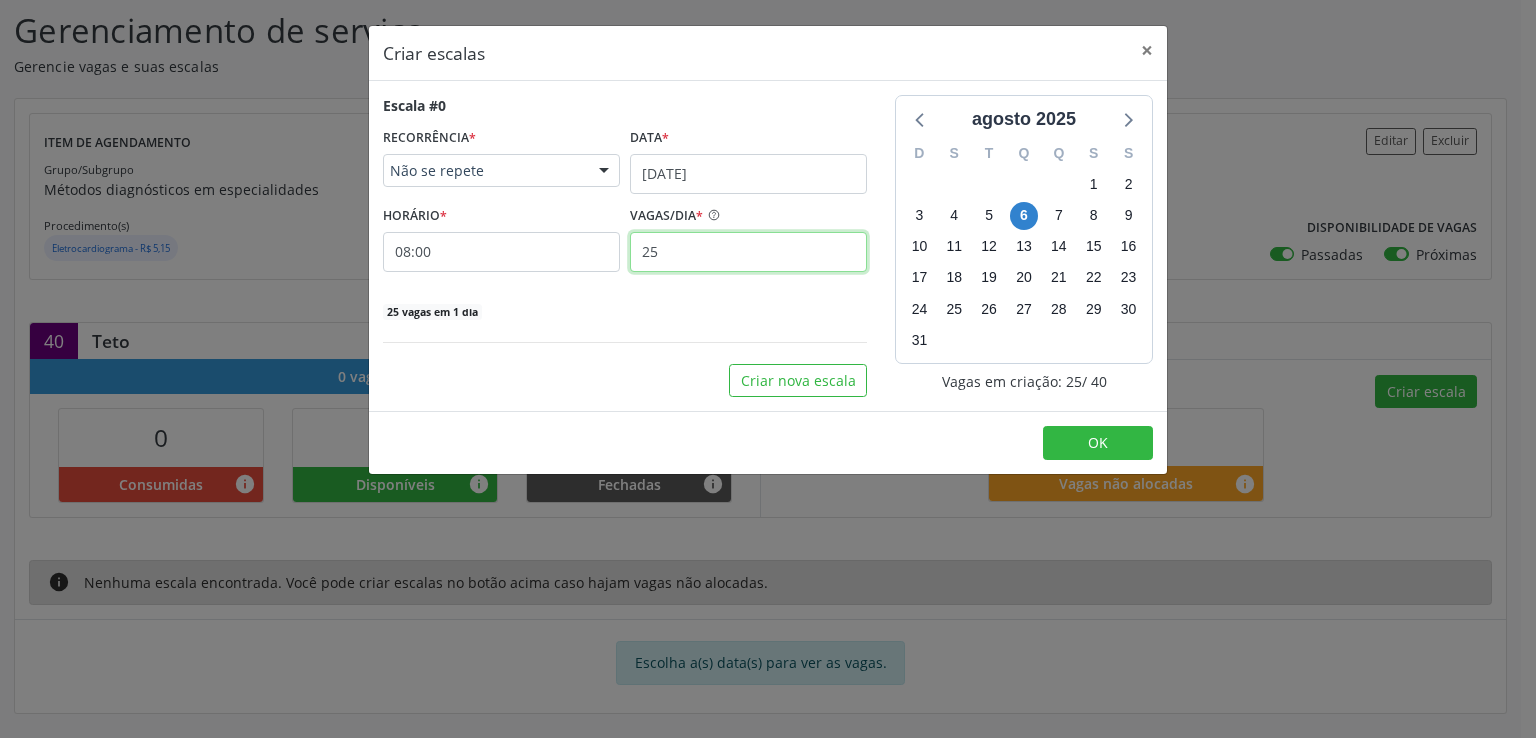 type on "25" 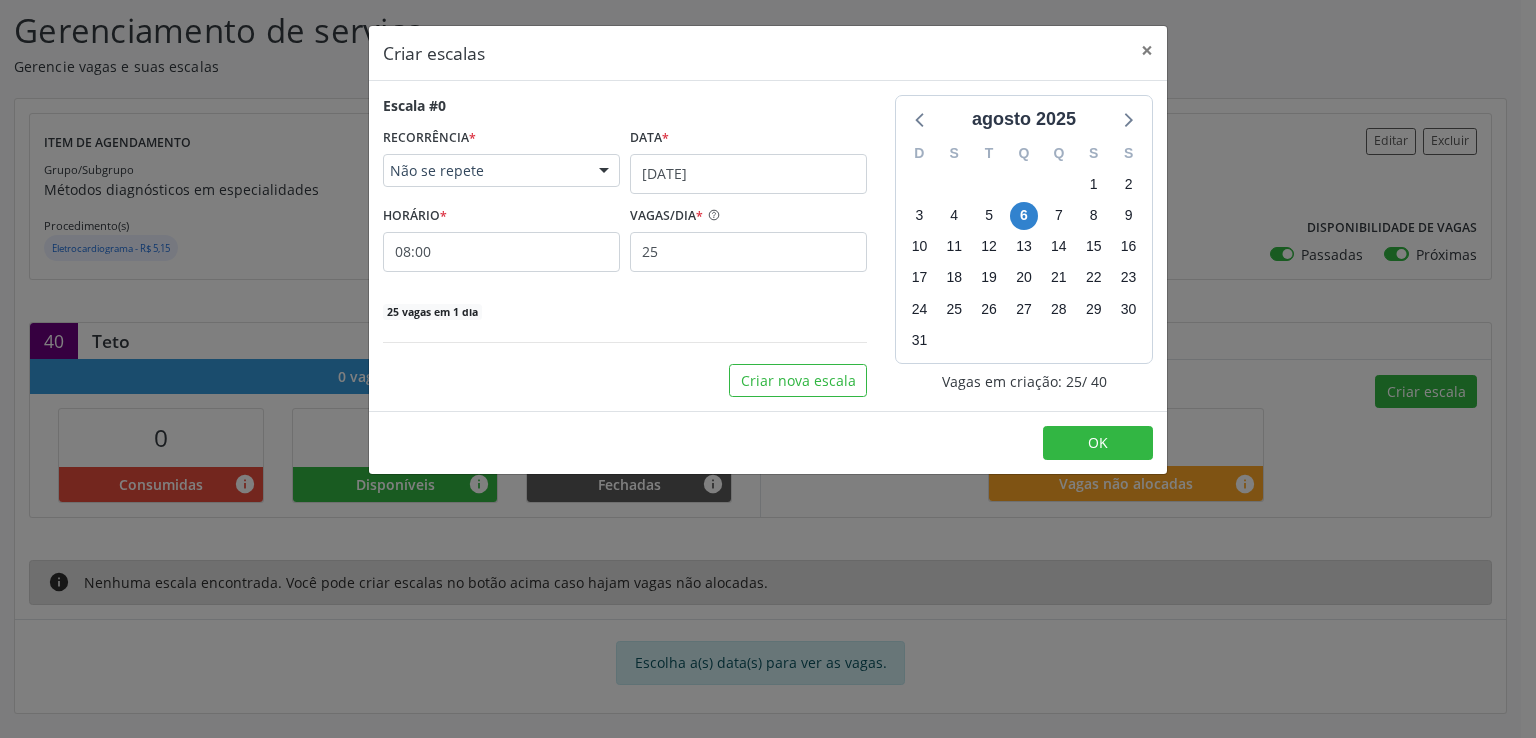 click on "Criar nova escala" at bounding box center (625, 381) 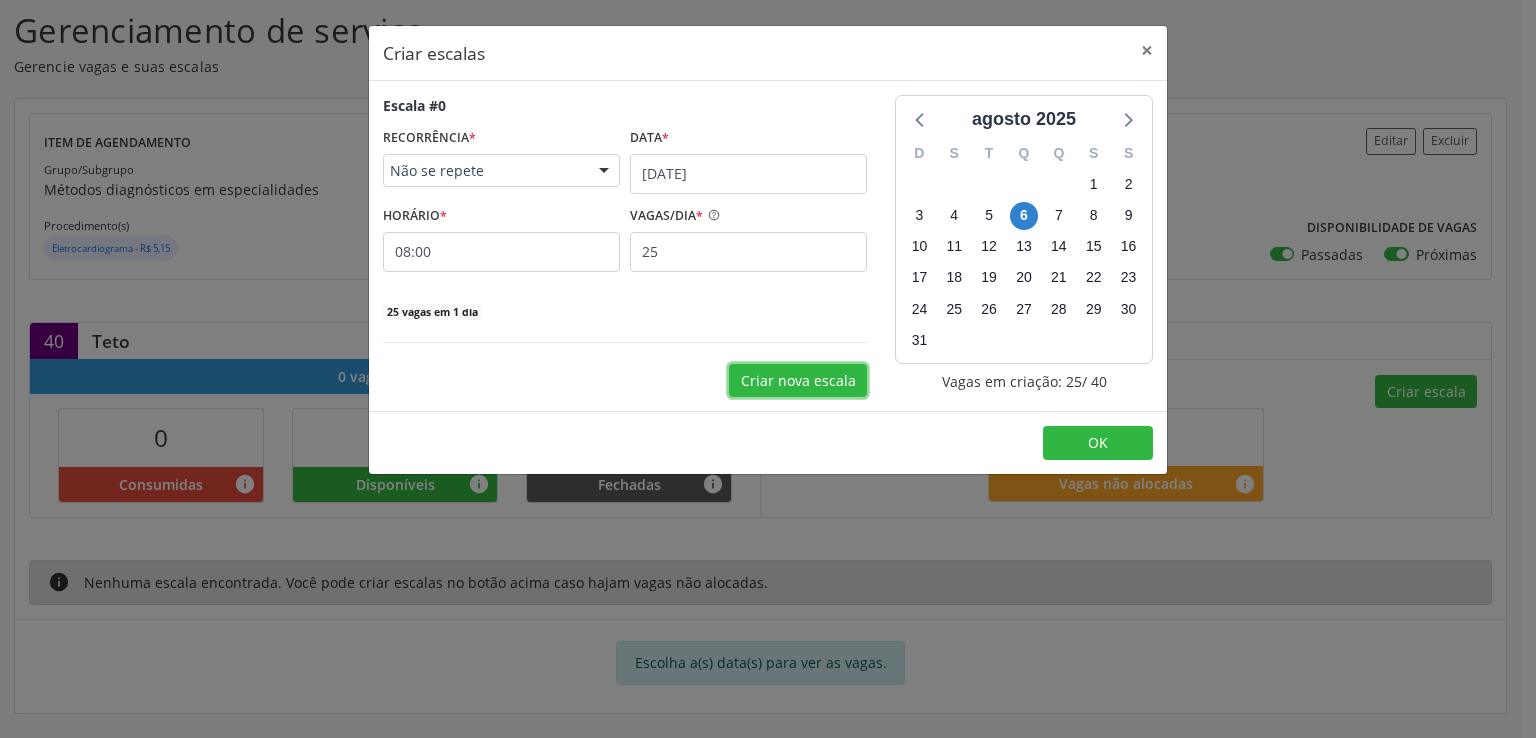 click on "Criar nova escala" at bounding box center (798, 381) 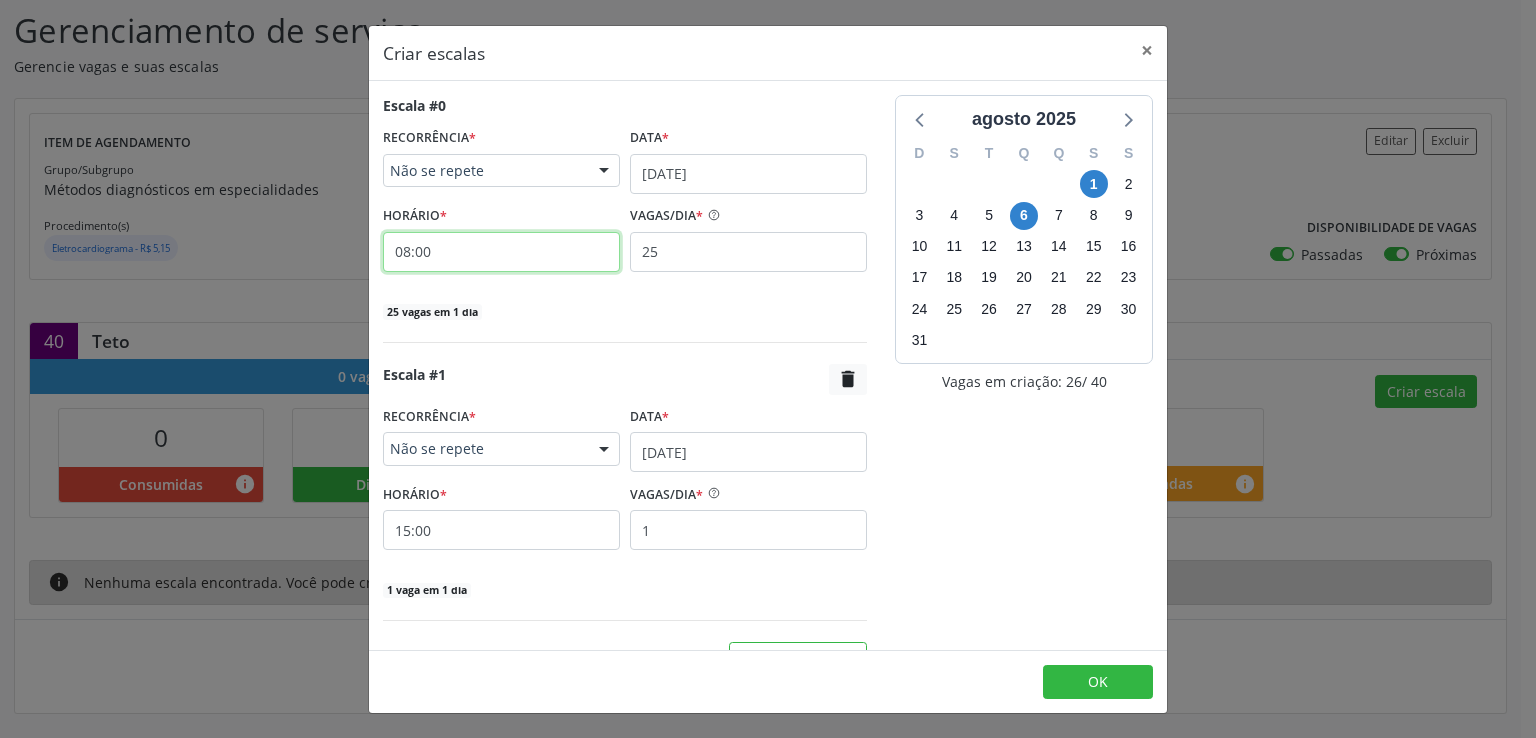 click on "08:00" at bounding box center [501, 252] 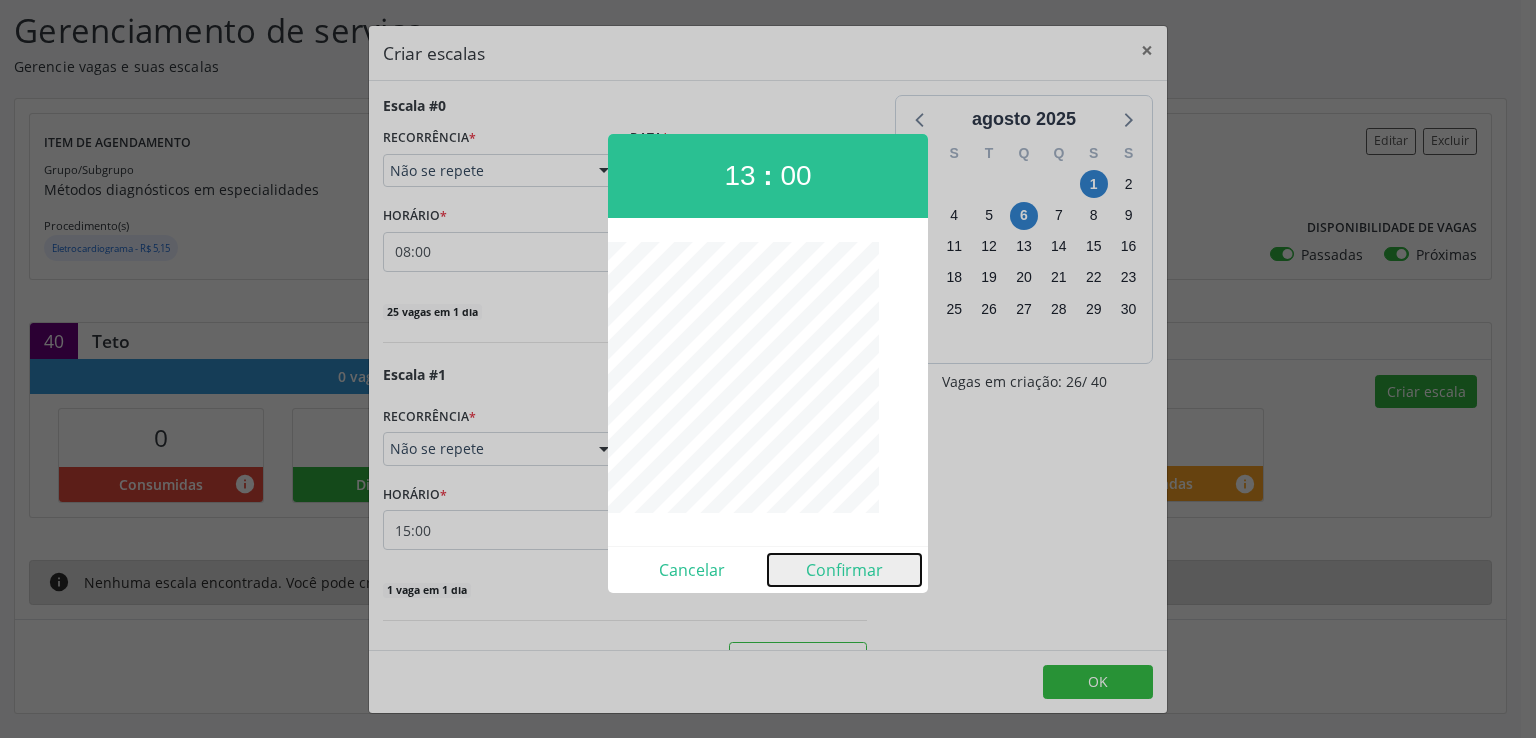 click on "Confirmar" at bounding box center [844, 570] 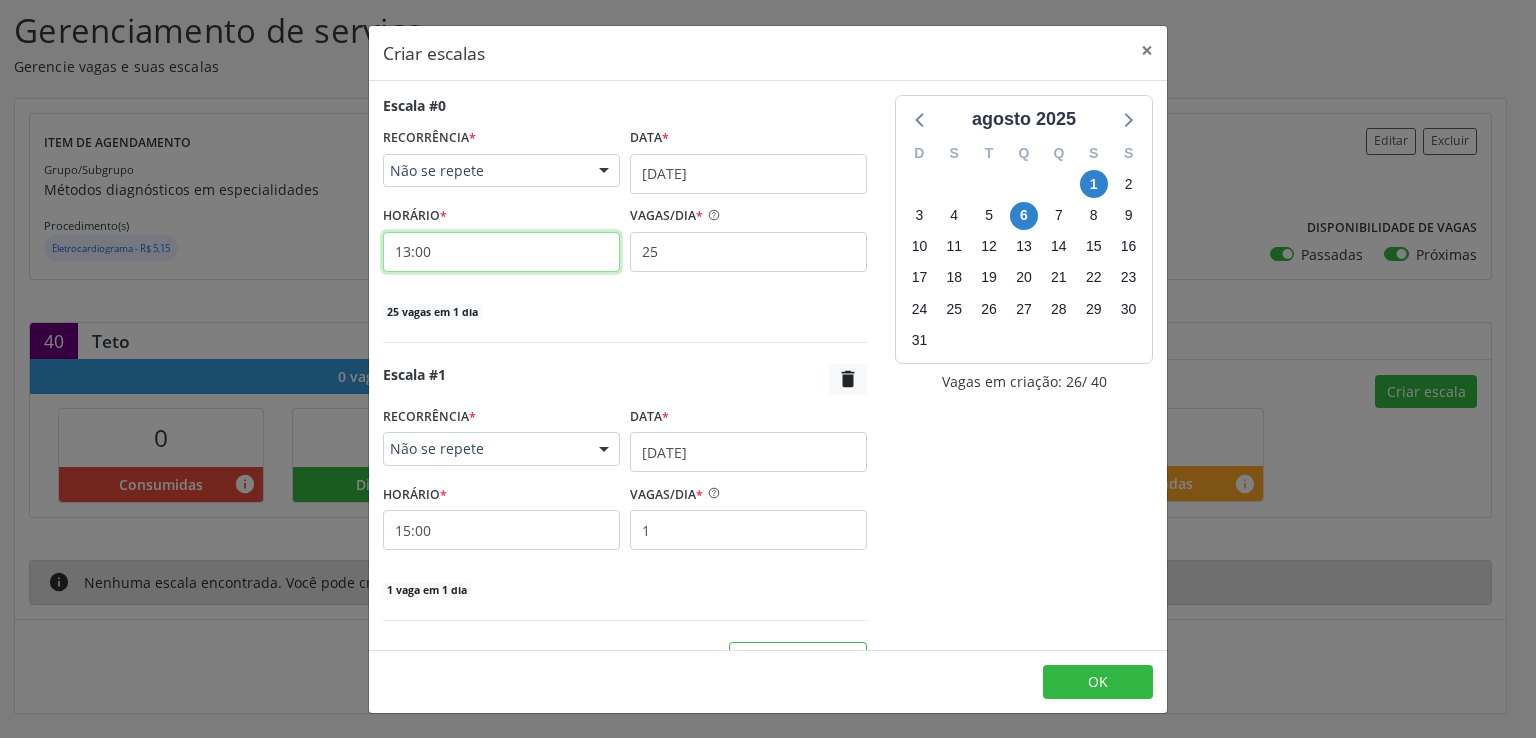 click on "13:00" at bounding box center [501, 252] 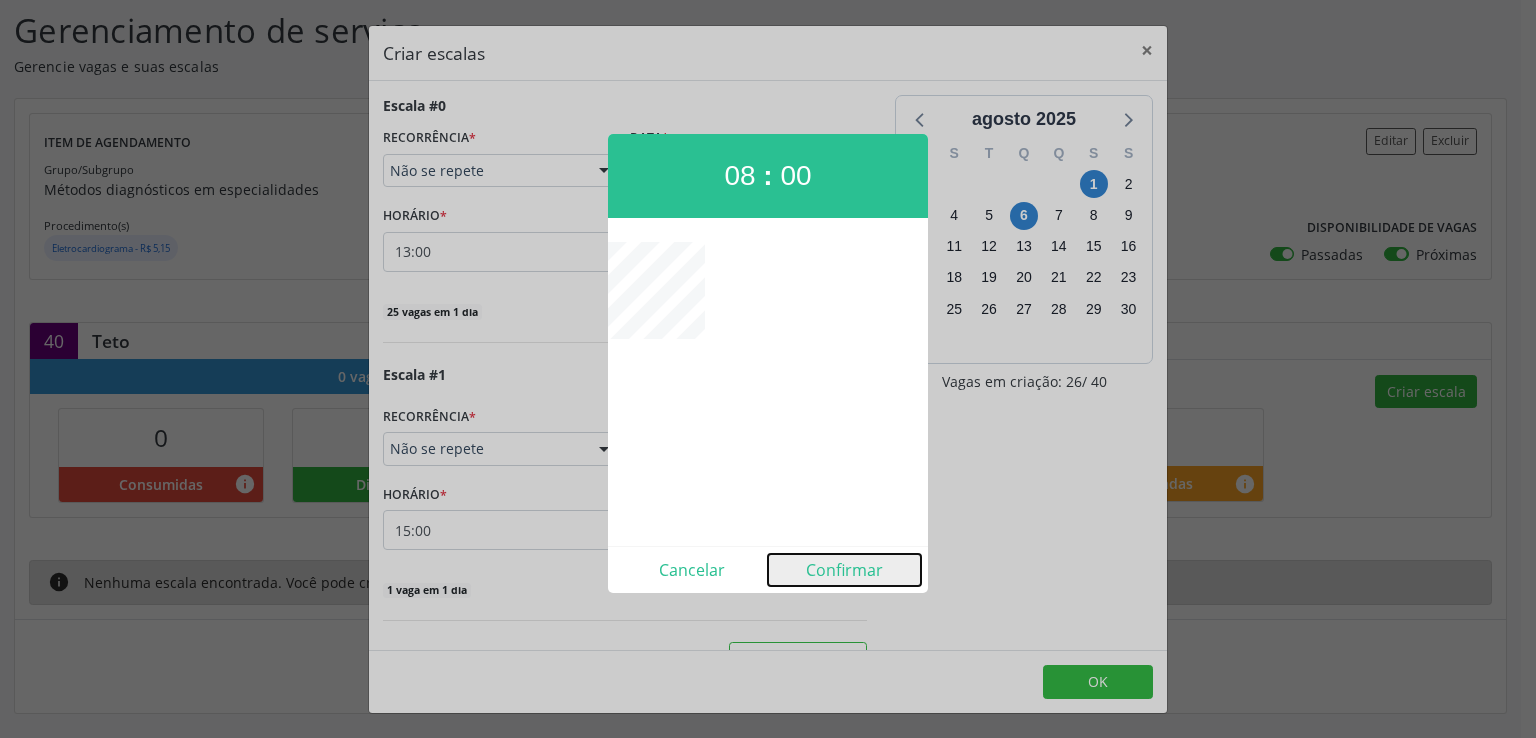click on "Confirmar" at bounding box center (844, 570) 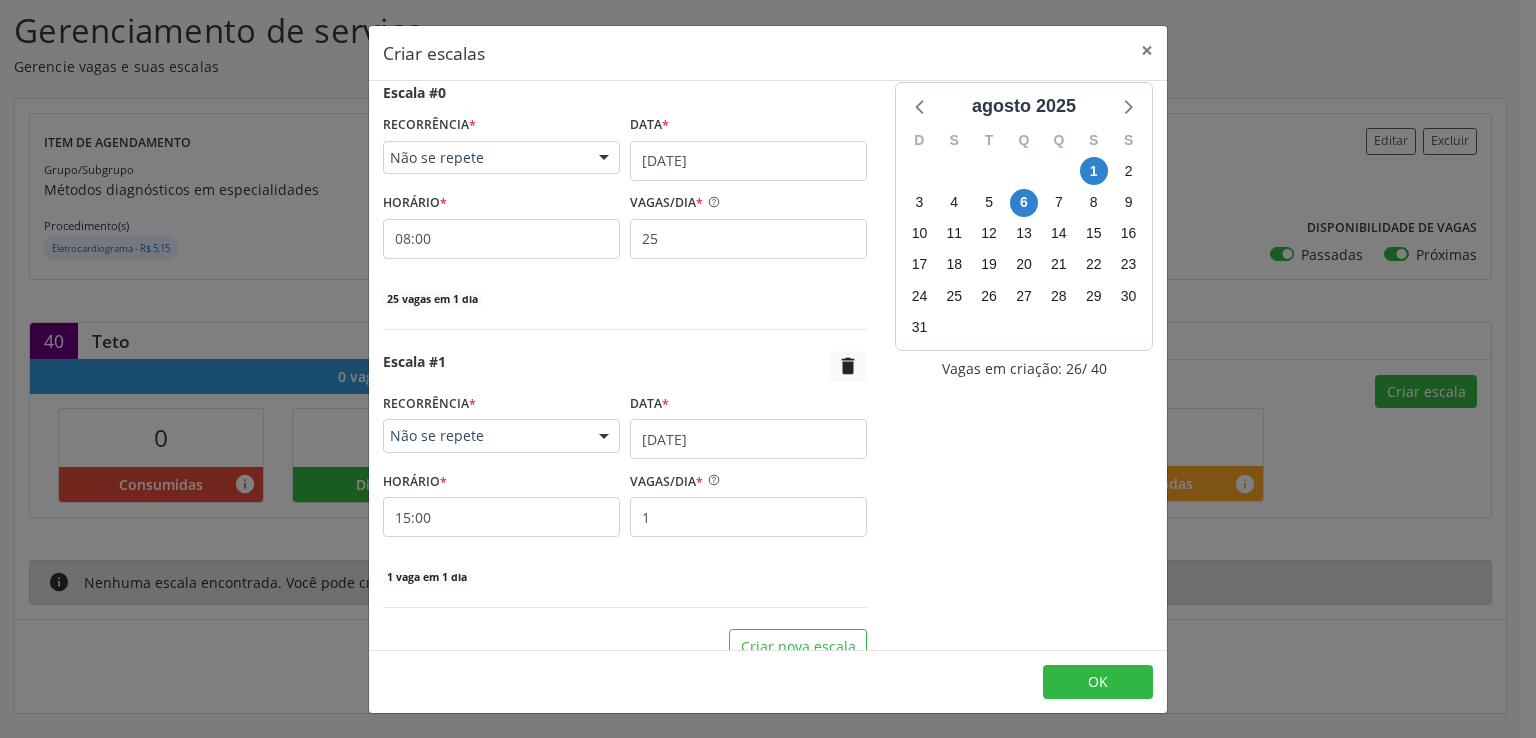 scroll, scrollTop: 37, scrollLeft: 0, axis: vertical 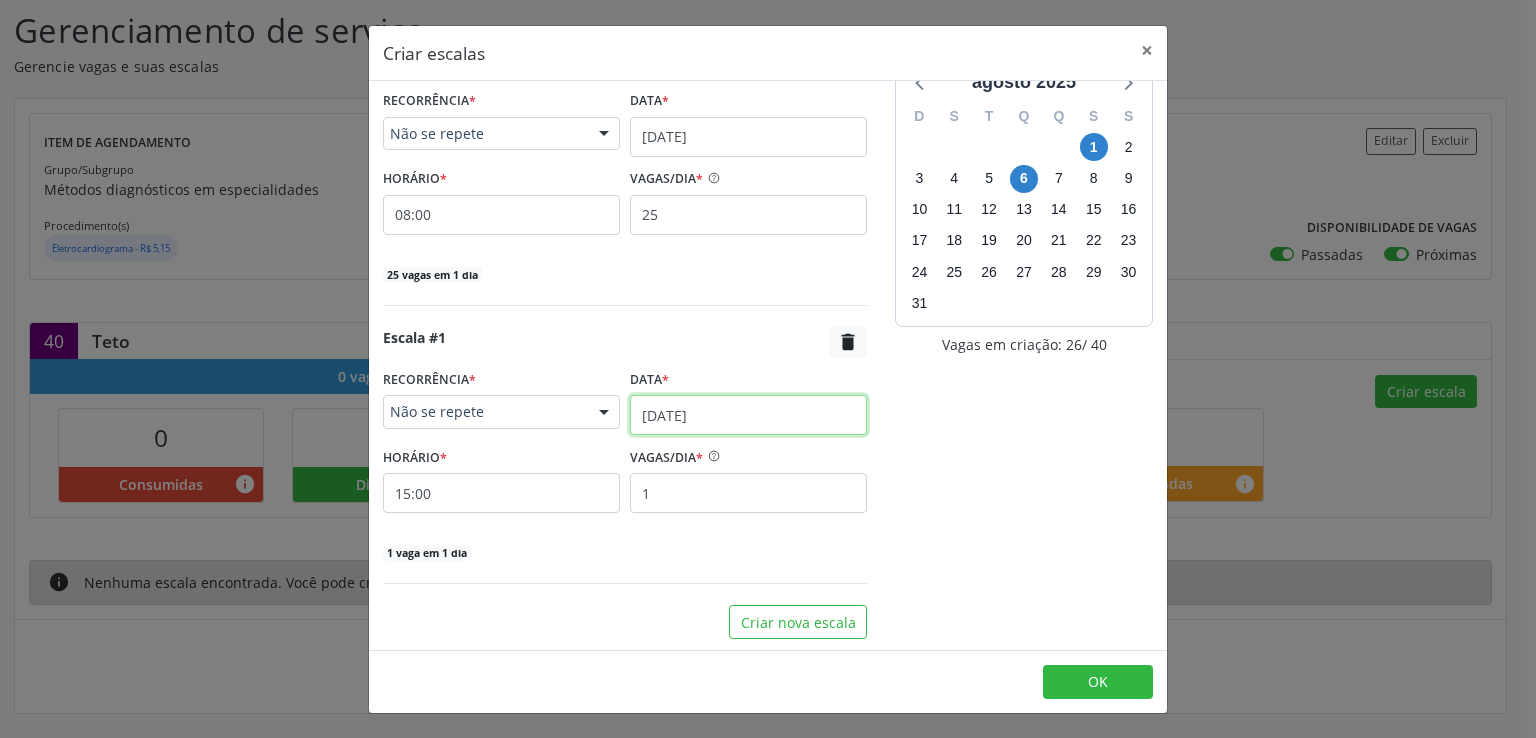 click on "[DATE]" at bounding box center (748, 415) 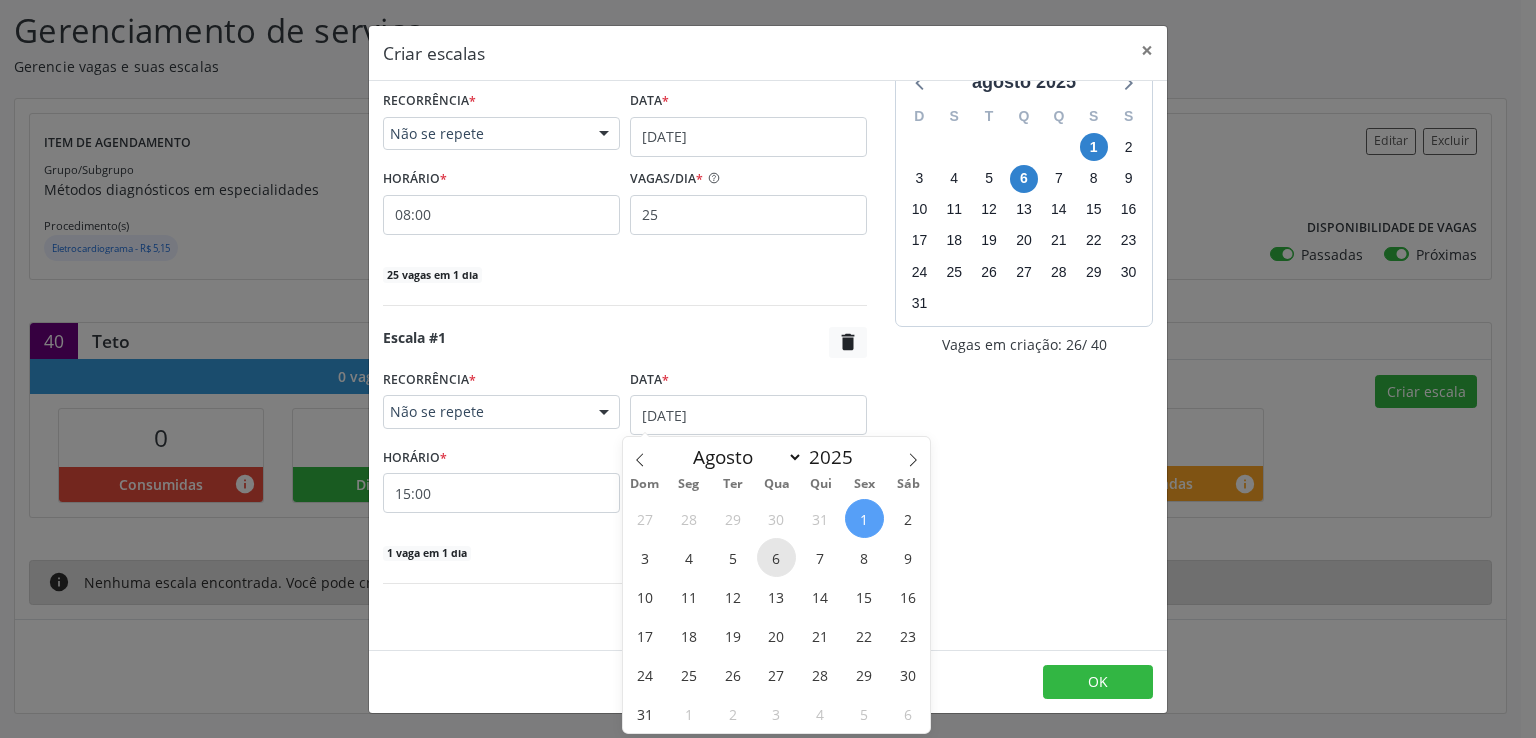 click on "6" at bounding box center [776, 557] 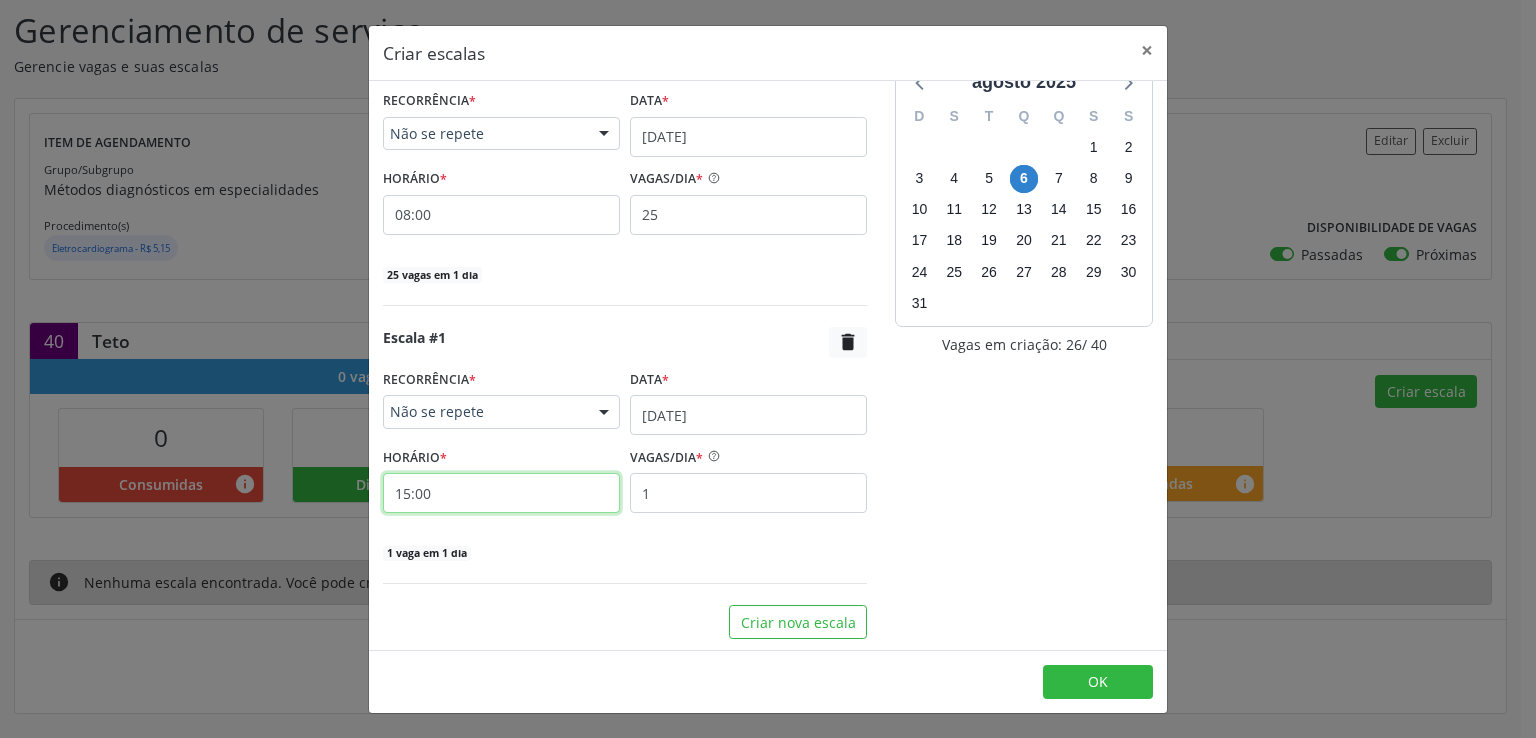 click on "15:00" at bounding box center (501, 493) 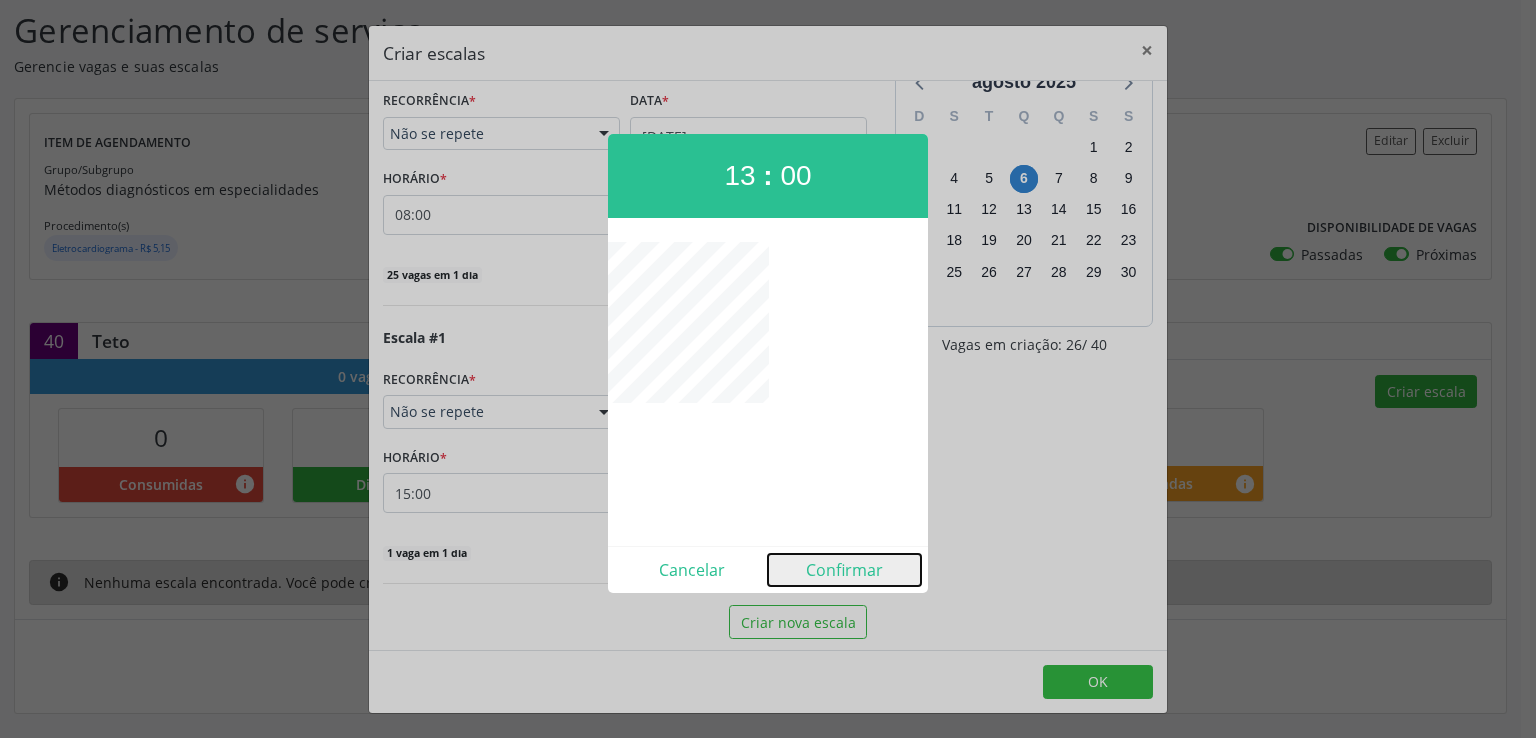 click on "Confirmar" at bounding box center [844, 570] 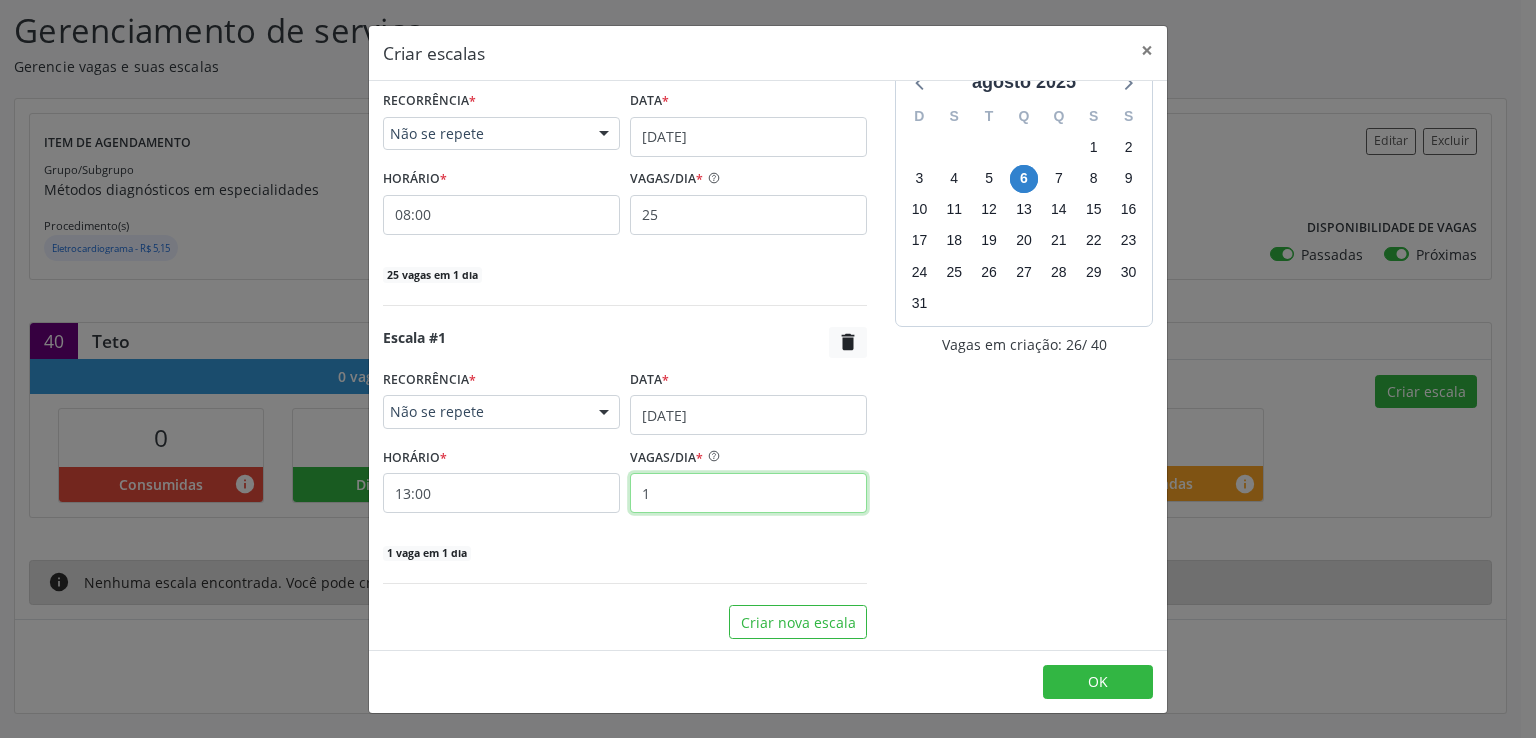 click on "1" at bounding box center [748, 493] 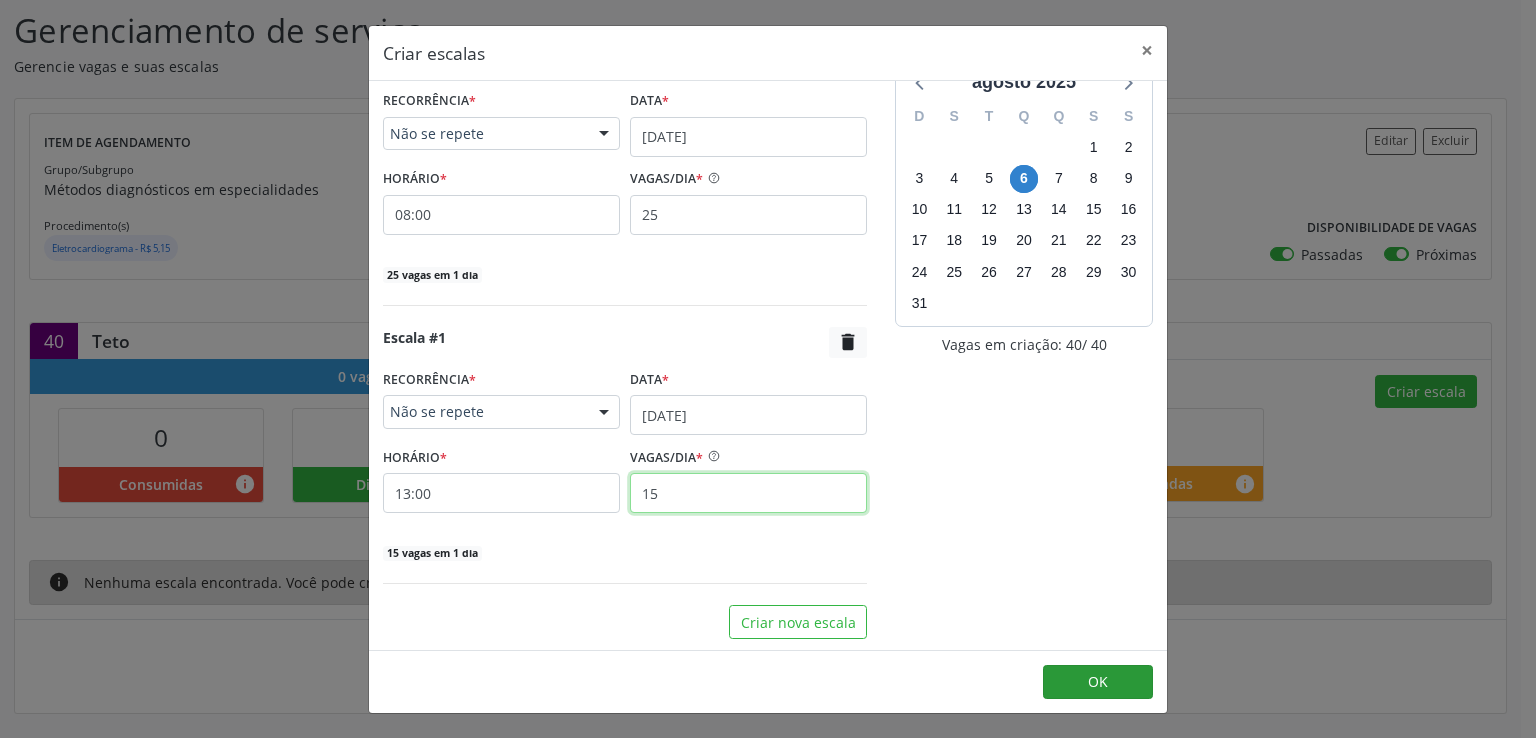 type on "15" 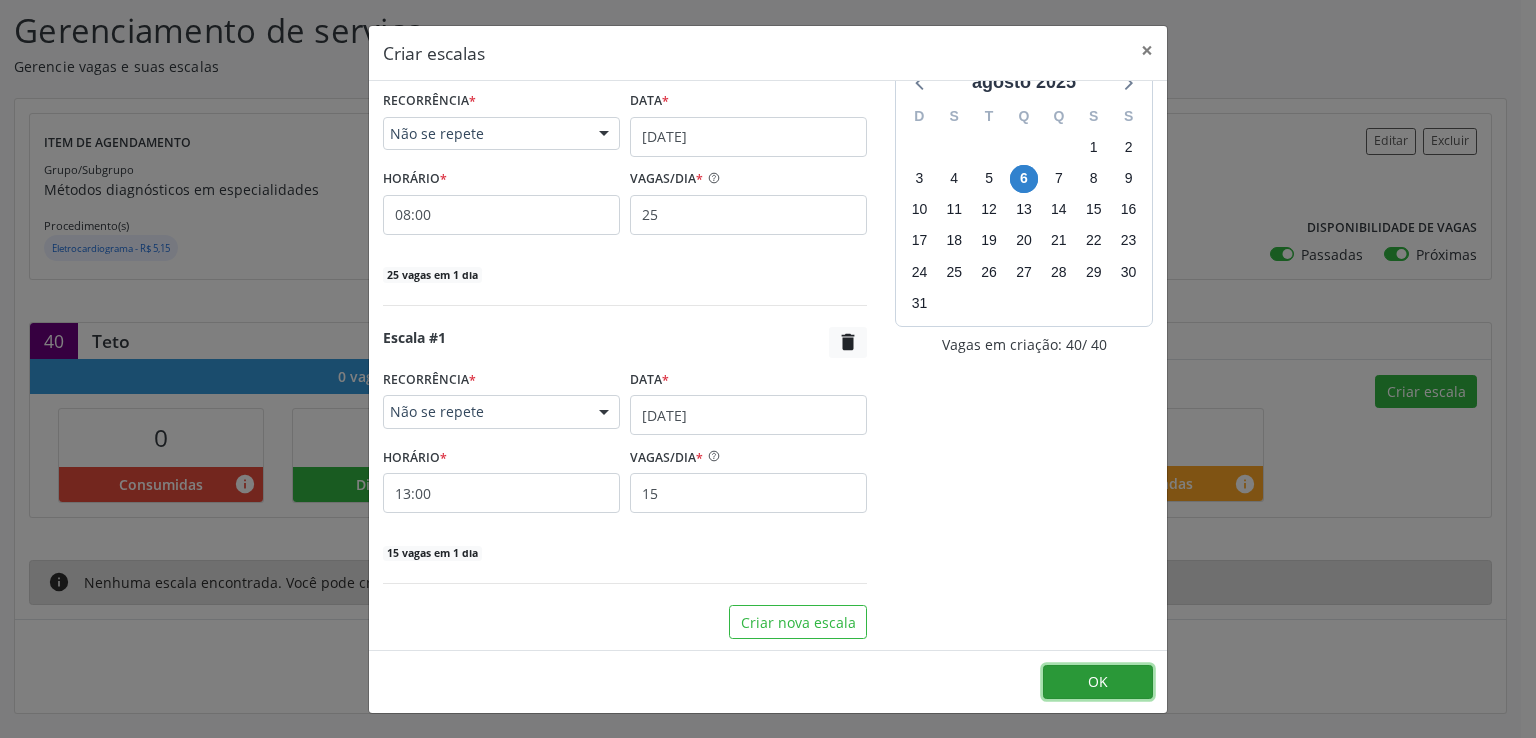 click on "OK" at bounding box center (1098, 682) 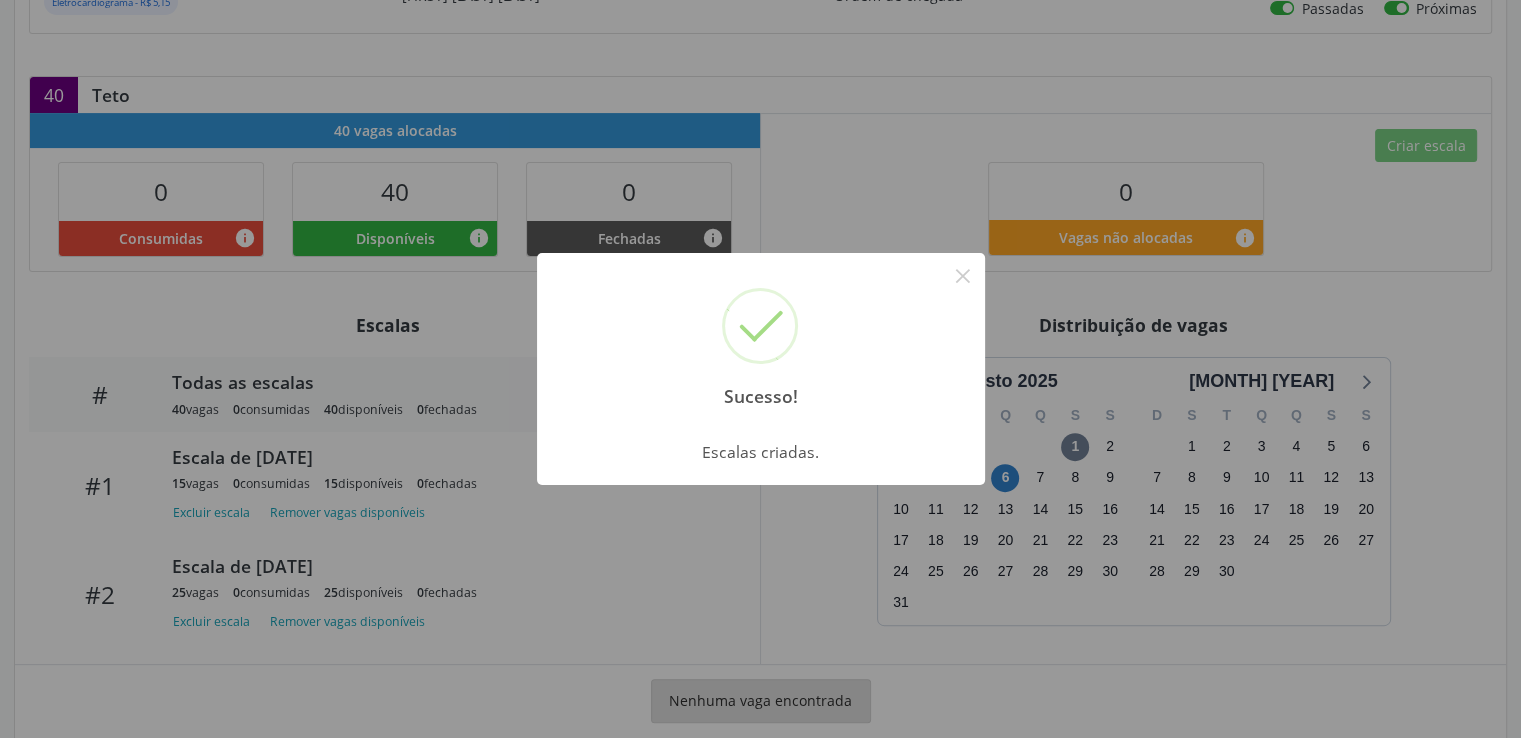 scroll, scrollTop: 600, scrollLeft: 0, axis: vertical 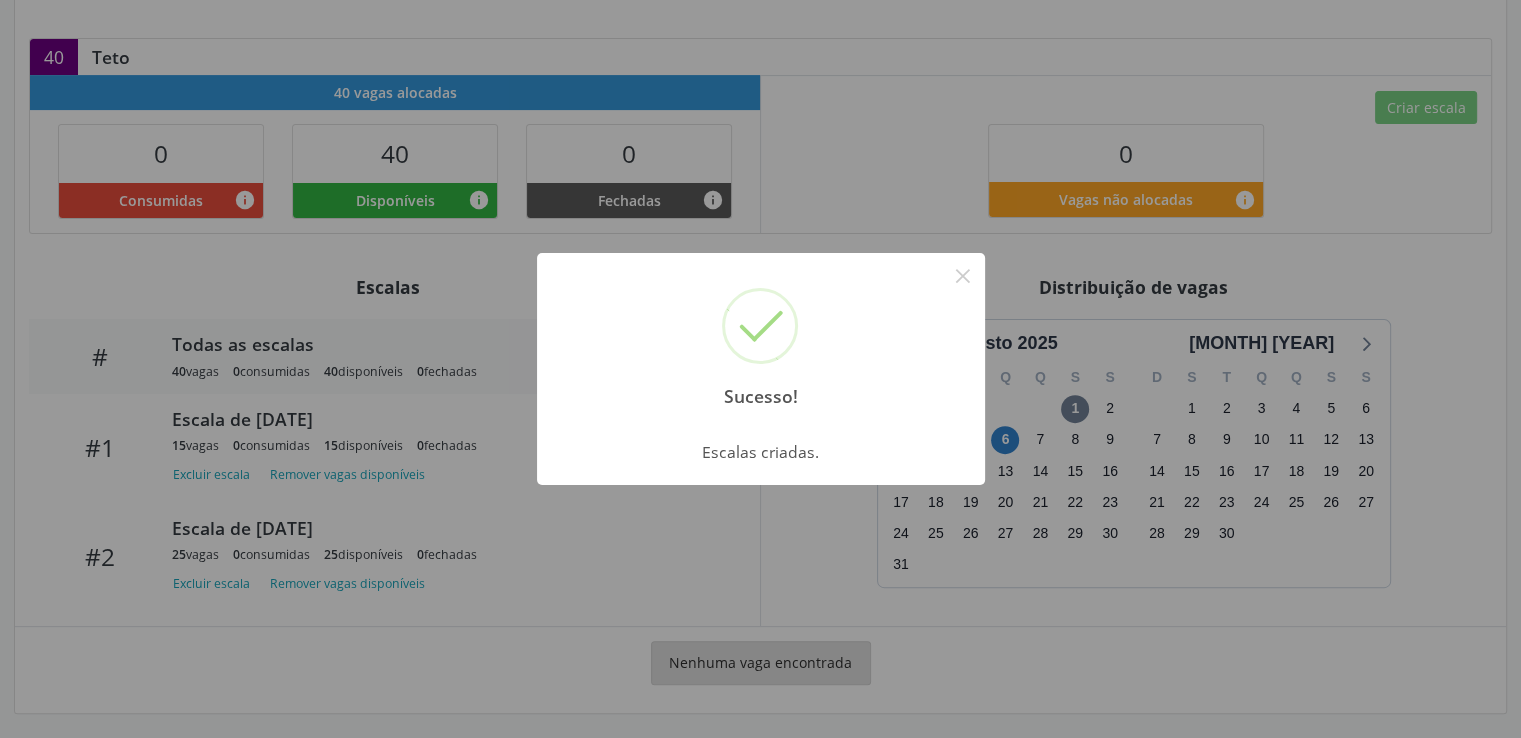 click on "Sucesso! ×" at bounding box center [761, 339] 